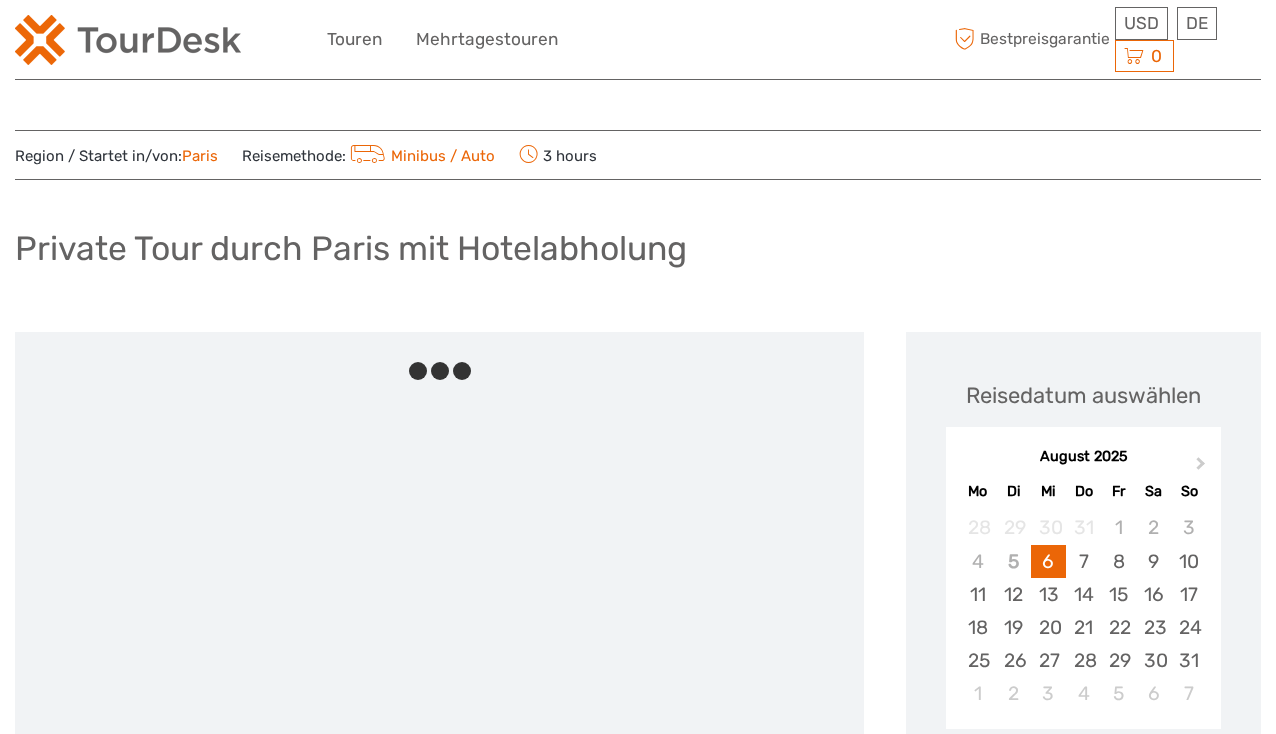 scroll, scrollTop: 0, scrollLeft: 0, axis: both 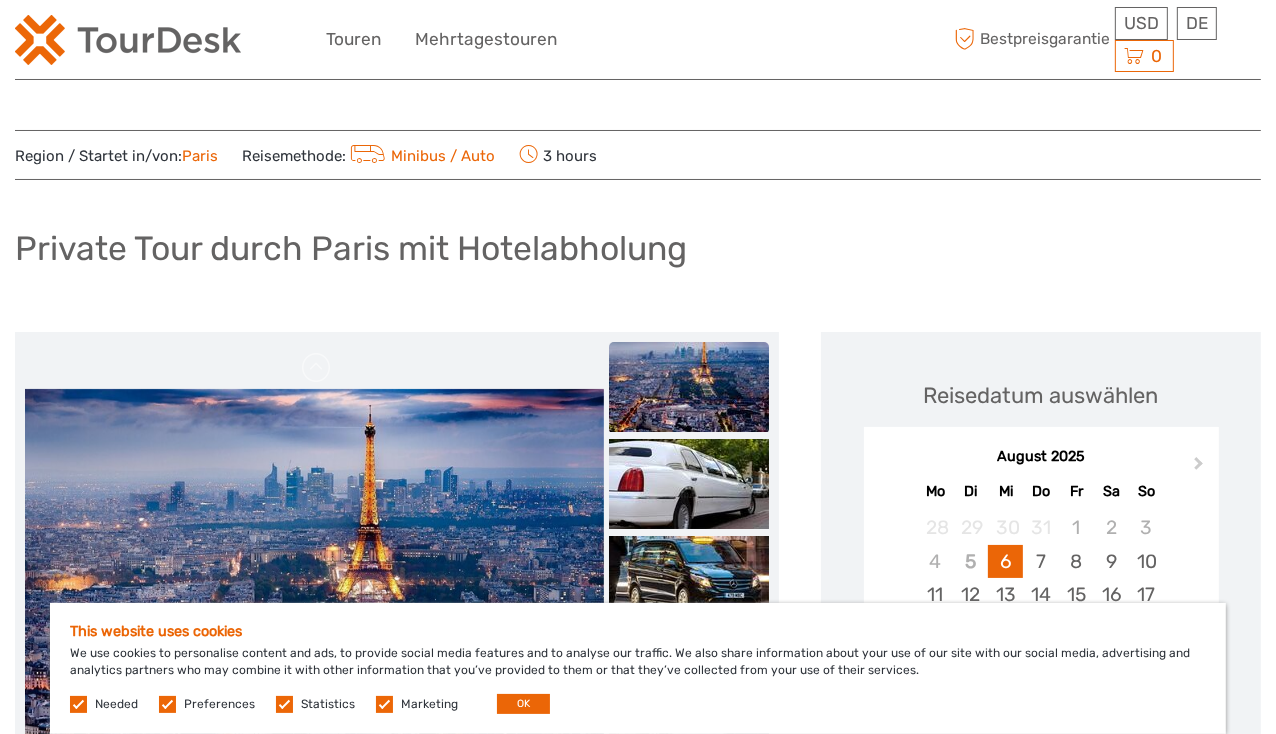 click at bounding box center [78, 704] 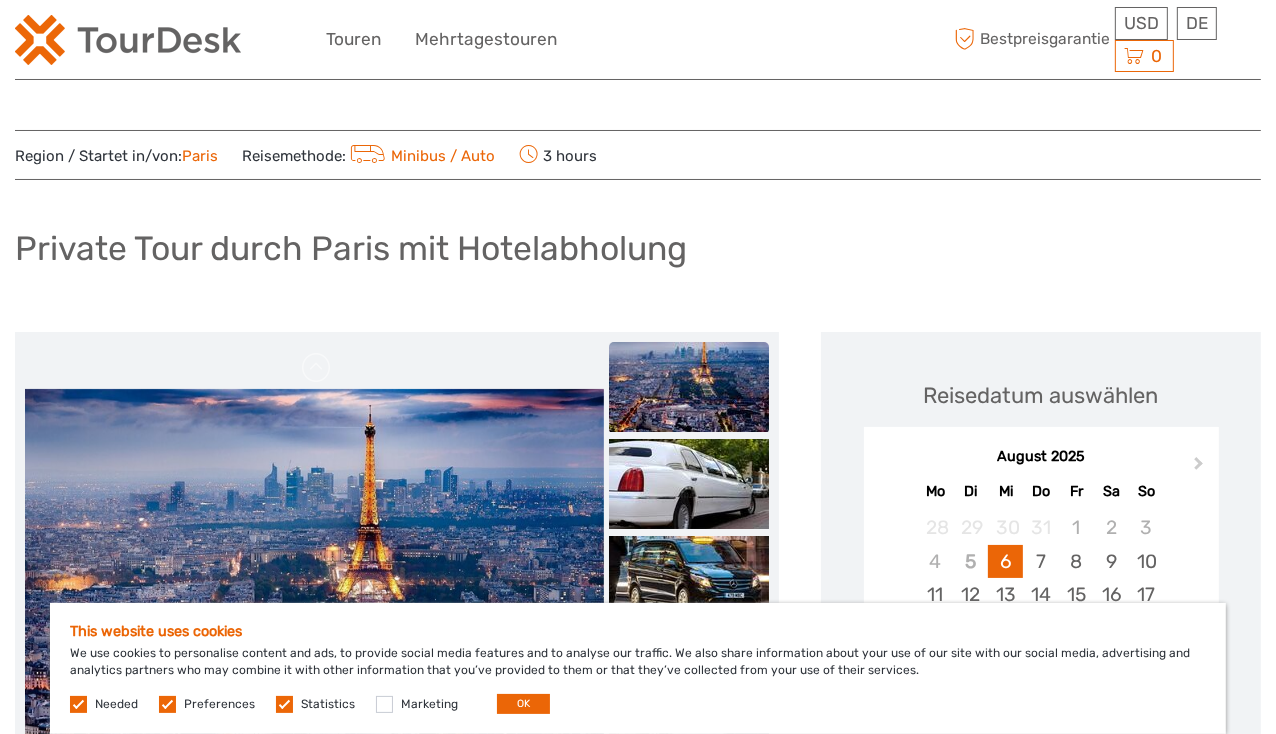 click at bounding box center (284, 704) 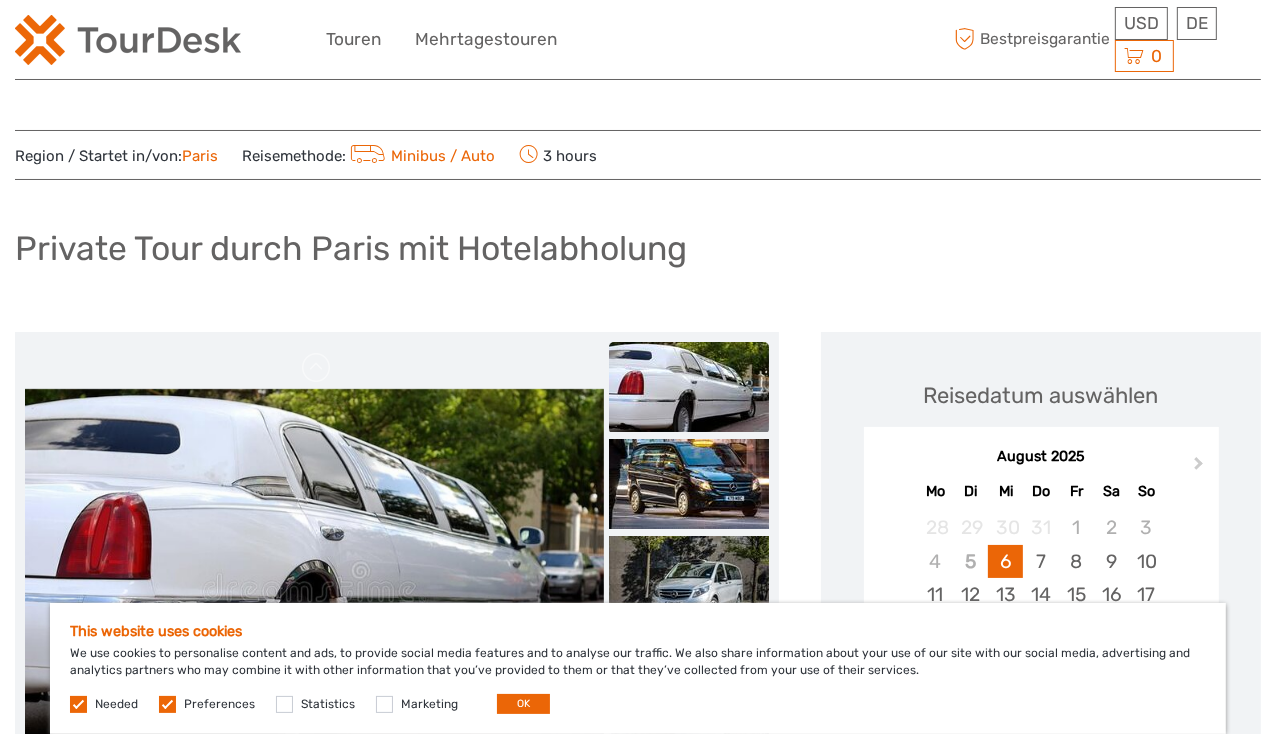 click at bounding box center (167, 704) 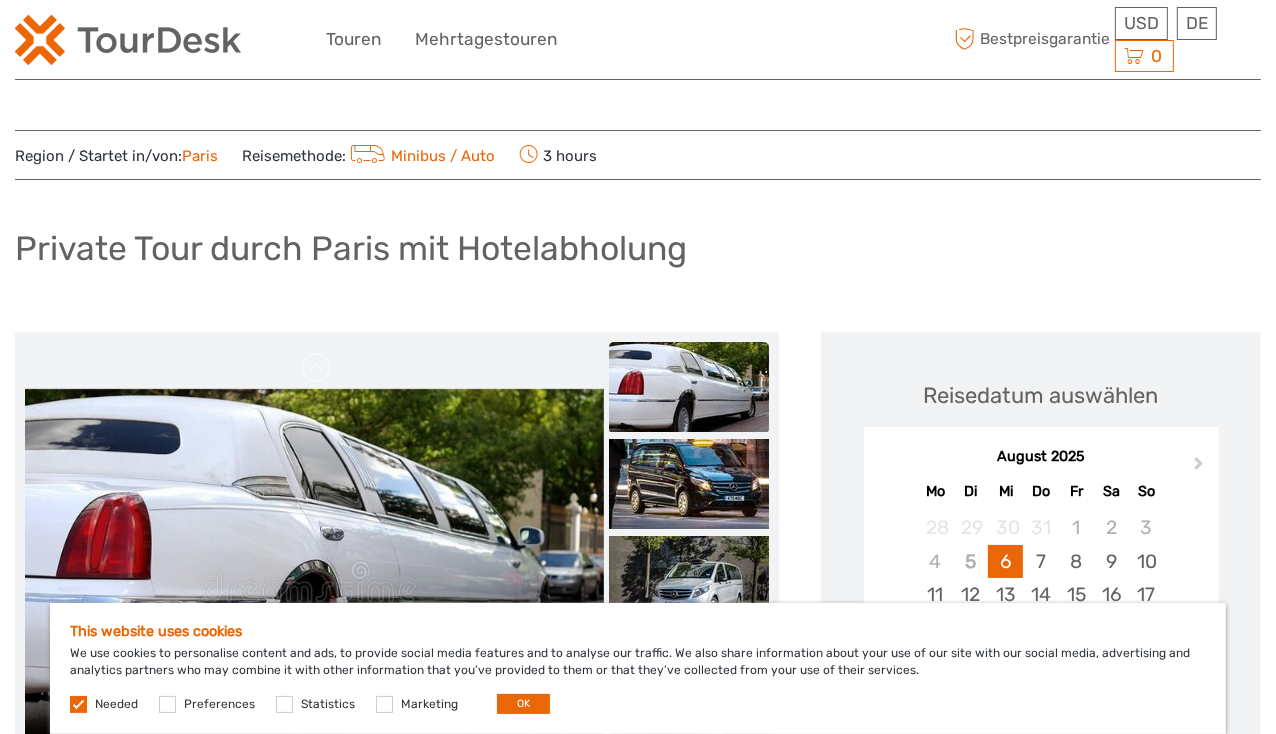 click at bounding box center [78, 704] 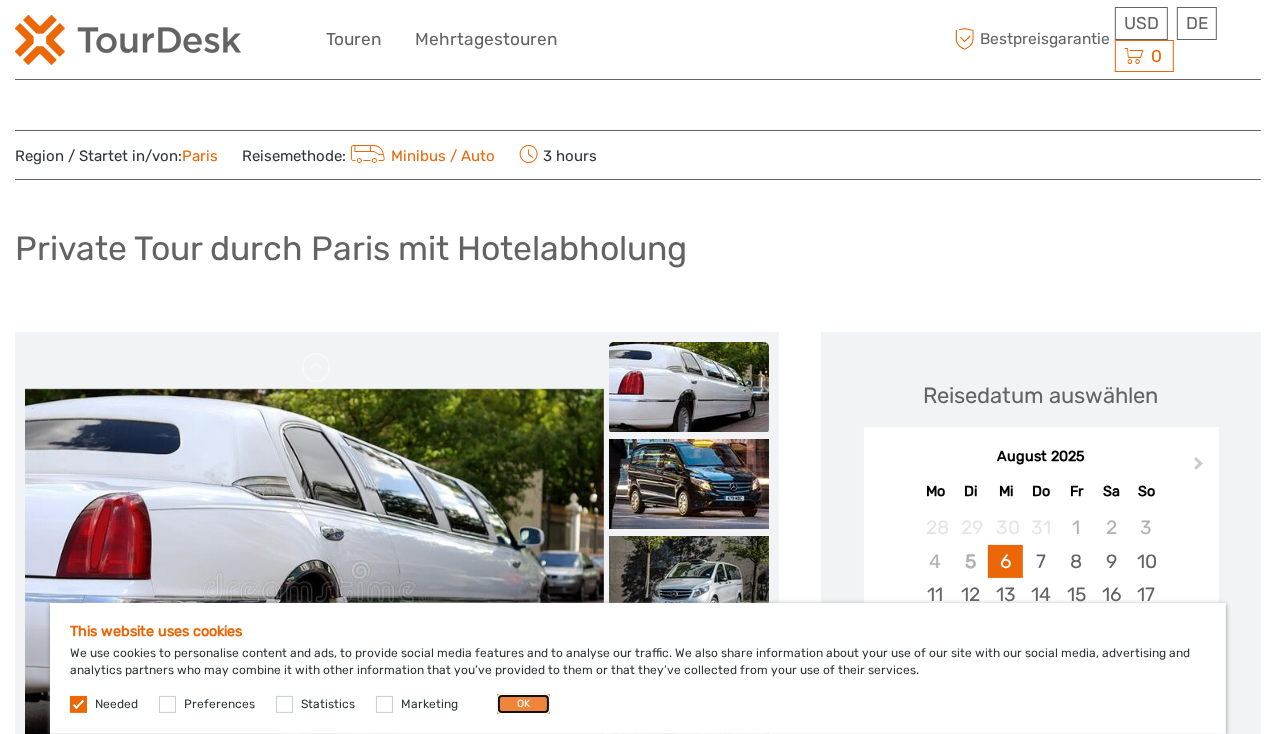 click on "OK" at bounding box center [523, 704] 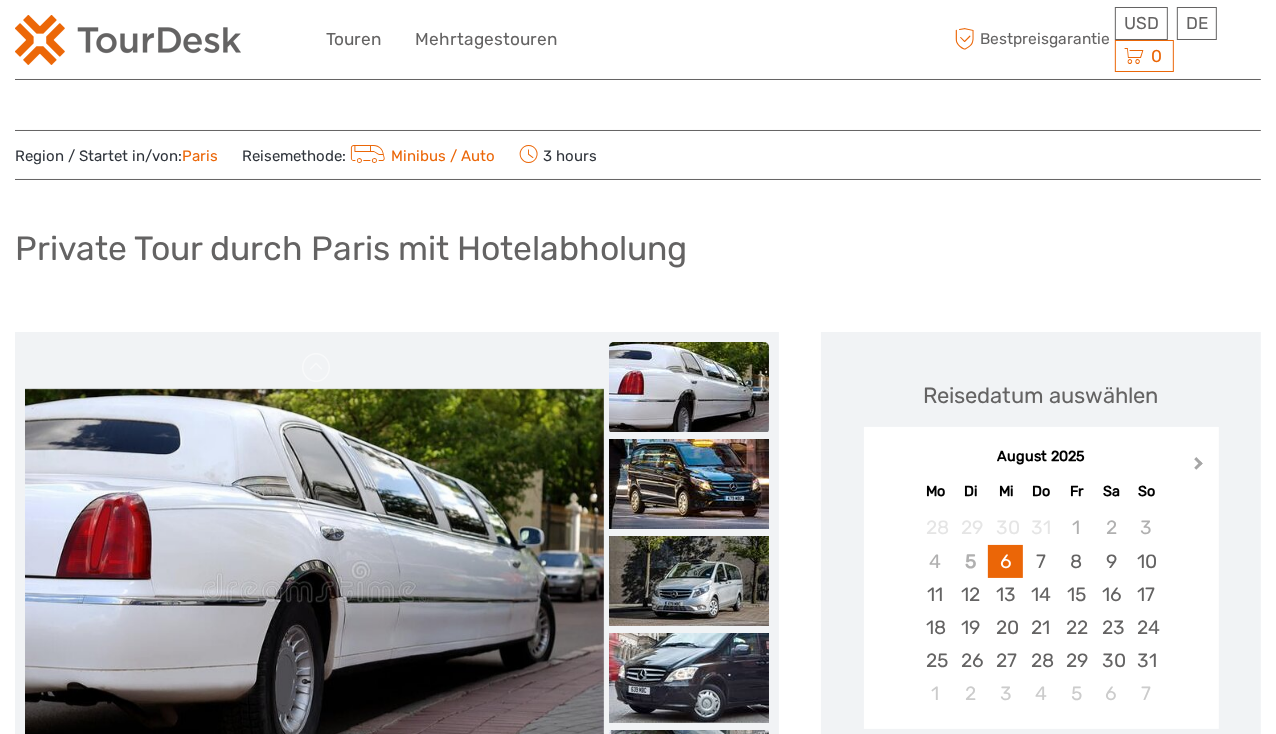 click on "Next Month" at bounding box center [1201, 468] 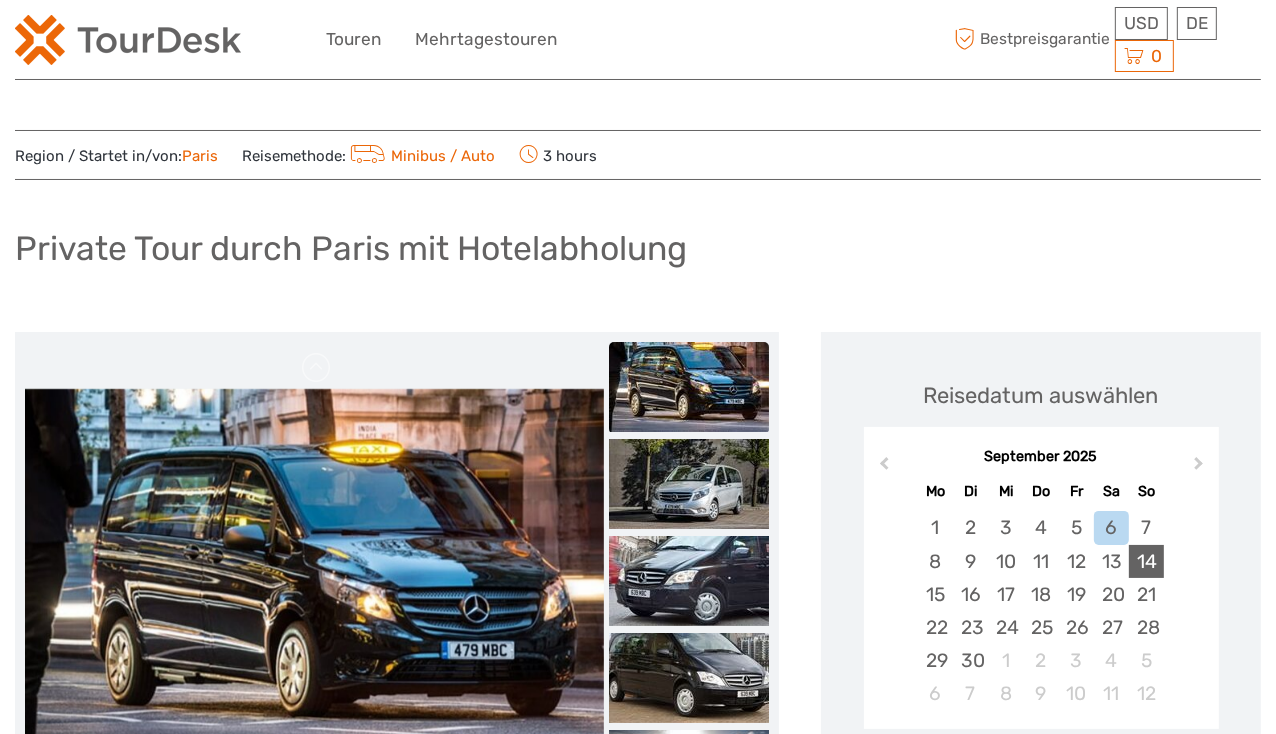 click on "14" at bounding box center (1146, 561) 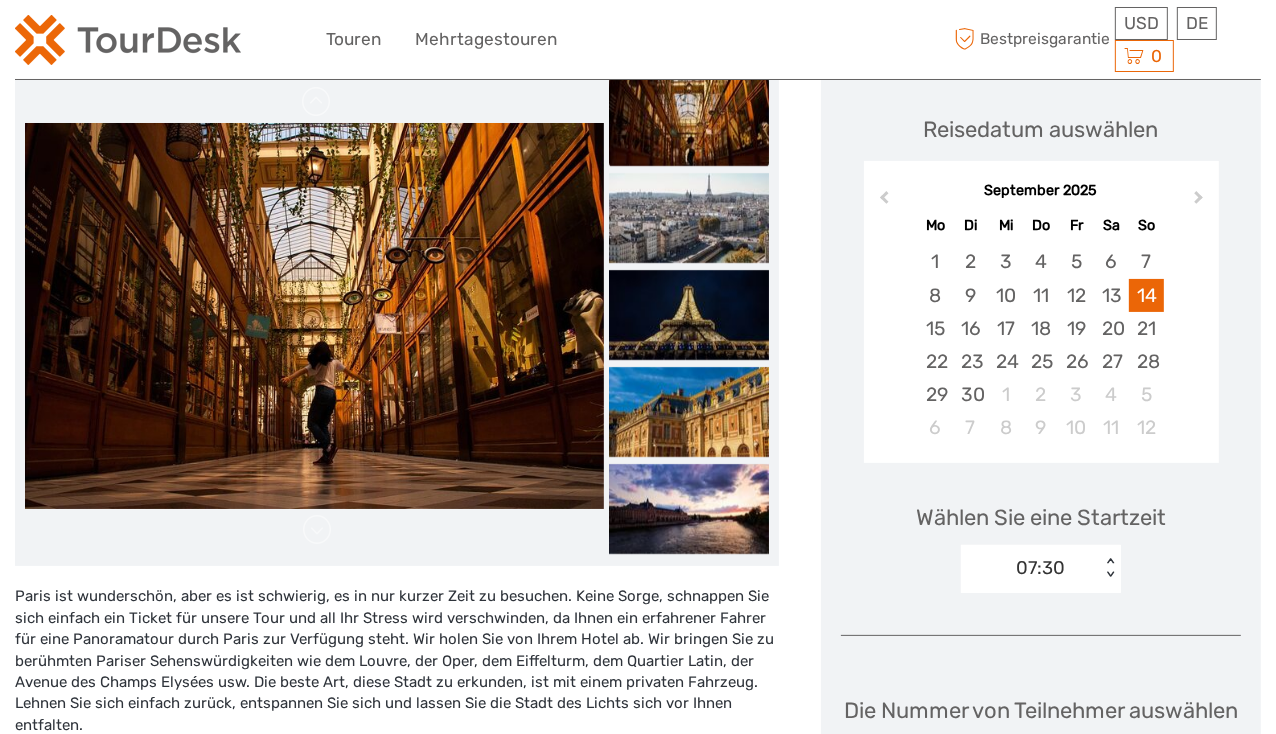 scroll, scrollTop: 267, scrollLeft: 0, axis: vertical 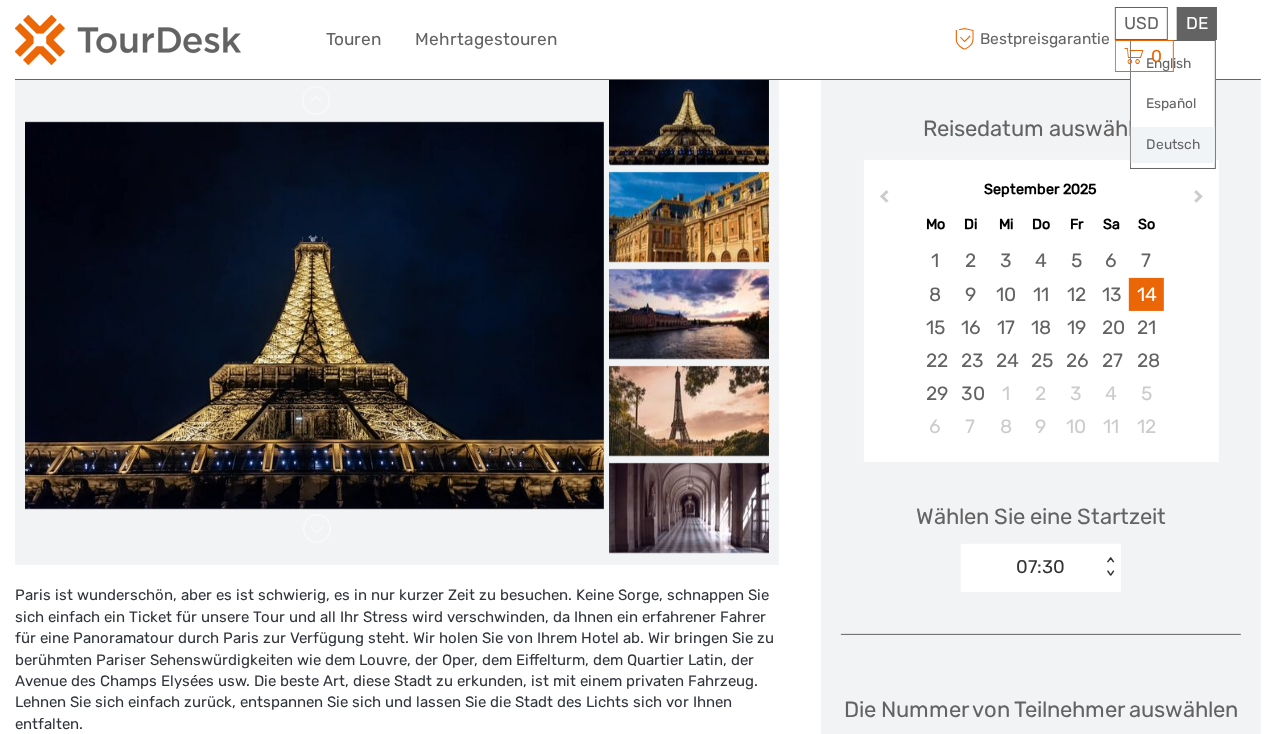 click on "Deutsch" at bounding box center (1173, 145) 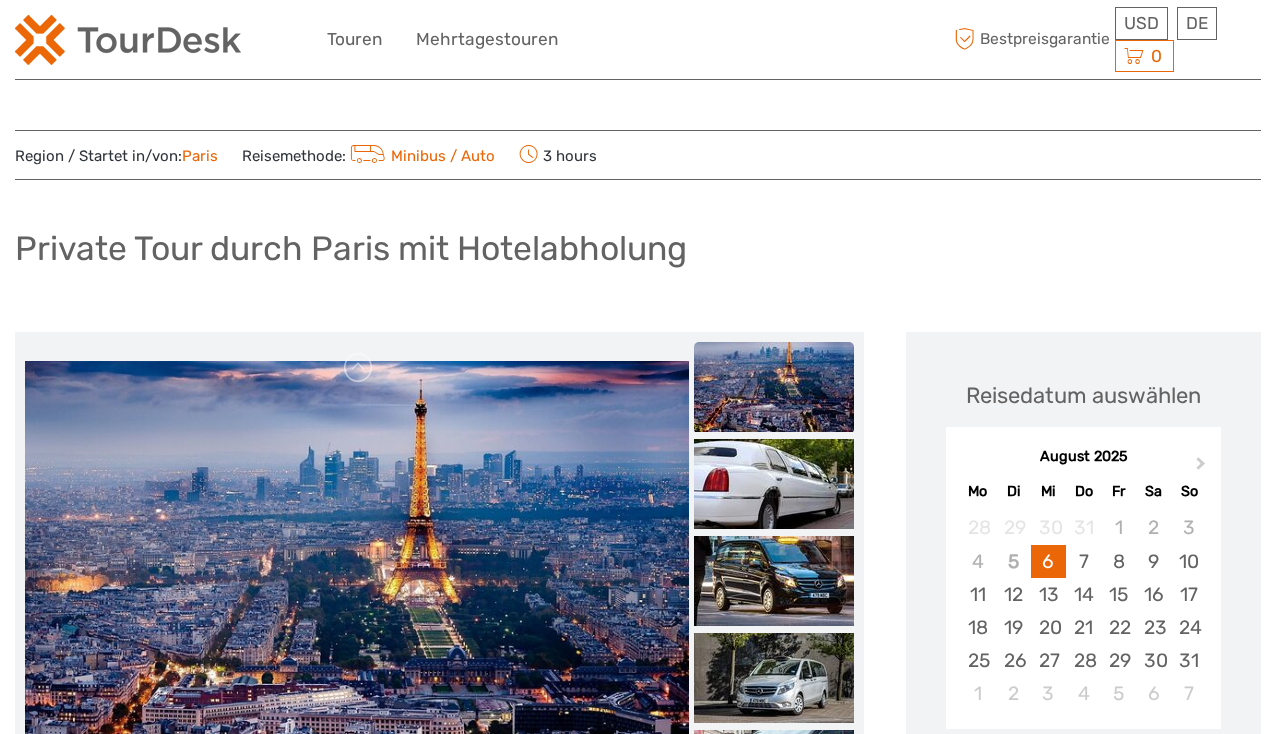 scroll, scrollTop: 0, scrollLeft: 0, axis: both 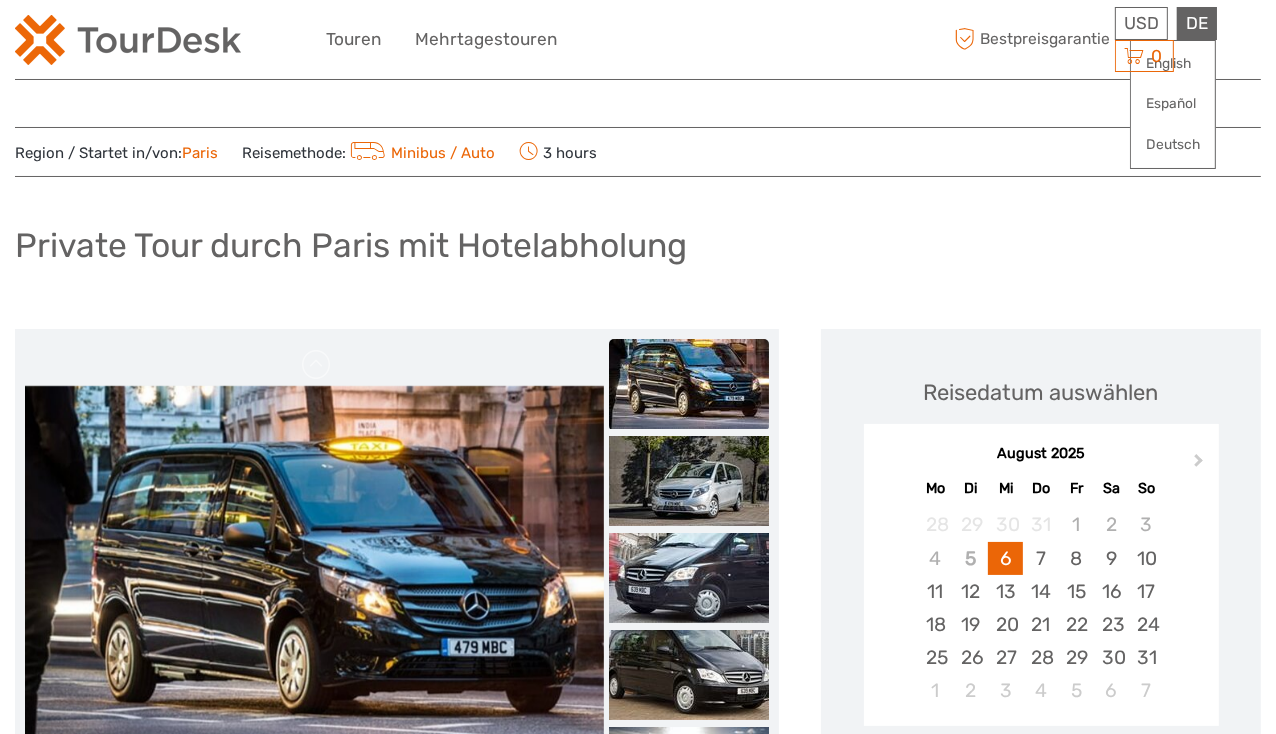 click on "DE
English
Español
Deutsch" at bounding box center [1197, 23] 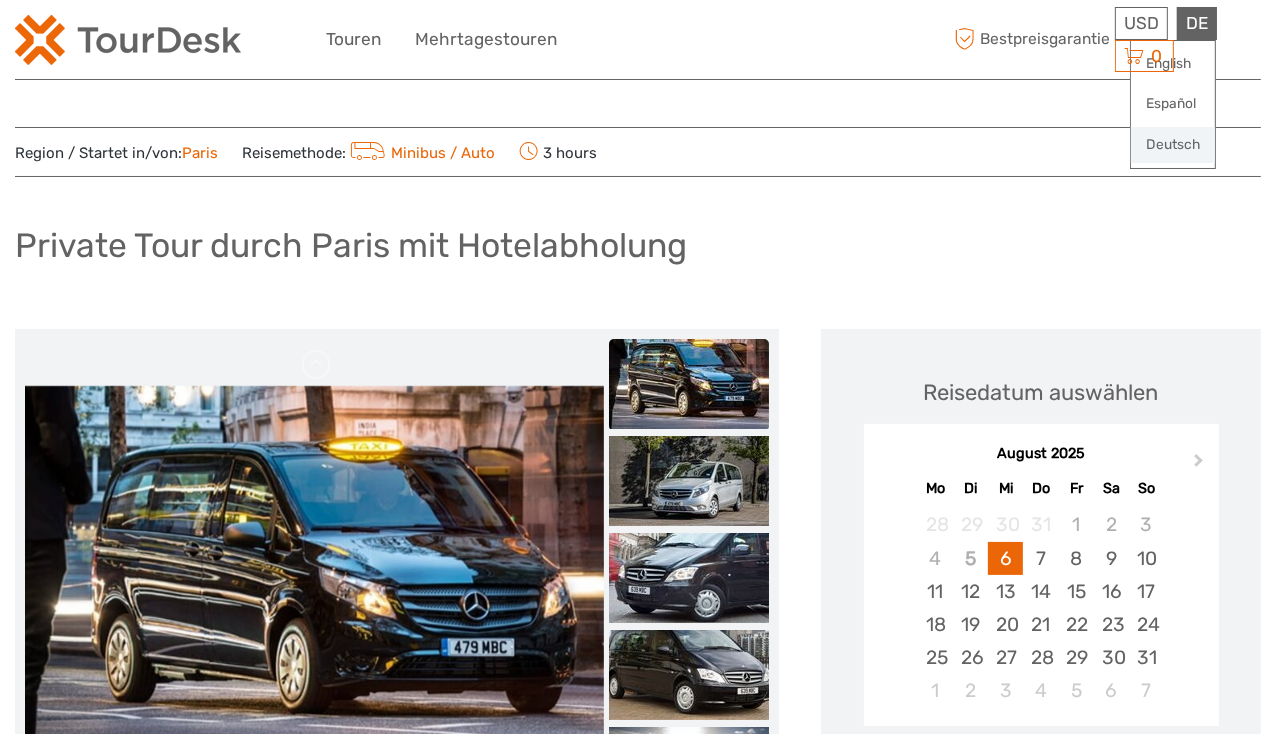 click on "Deutsch" at bounding box center (1173, 145) 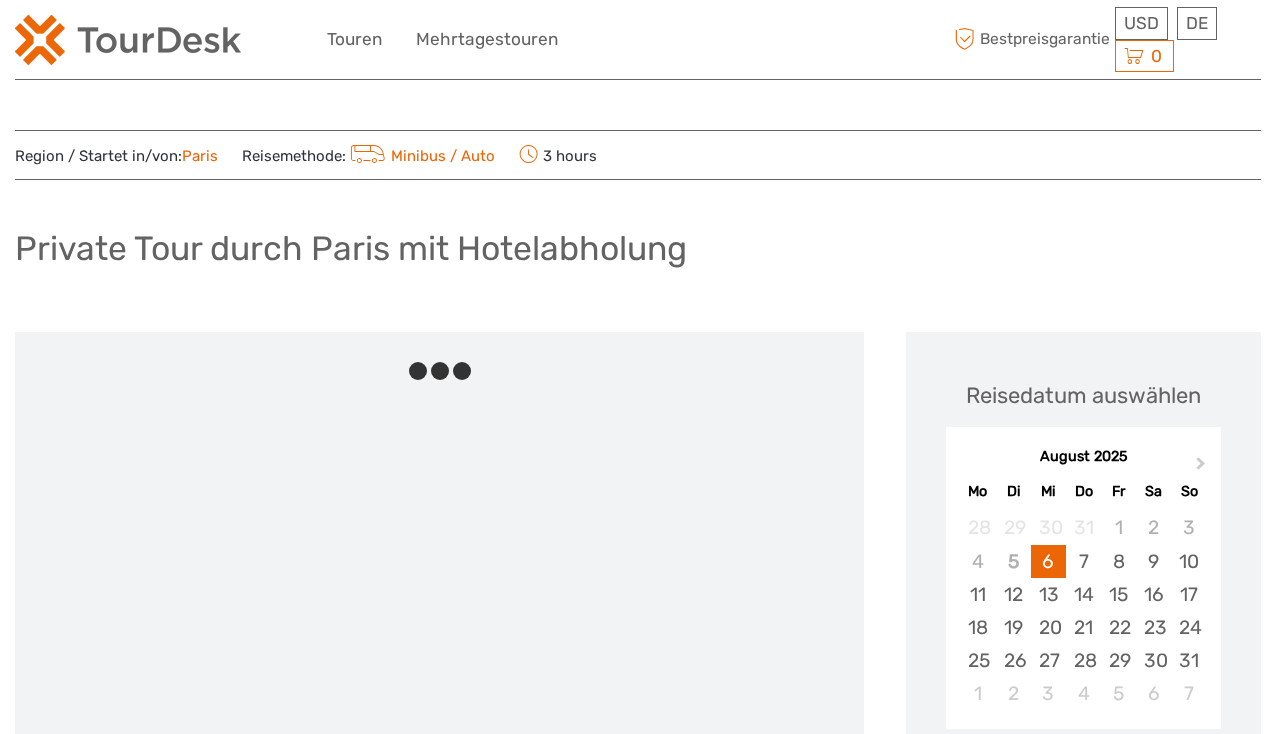 scroll, scrollTop: 0, scrollLeft: 0, axis: both 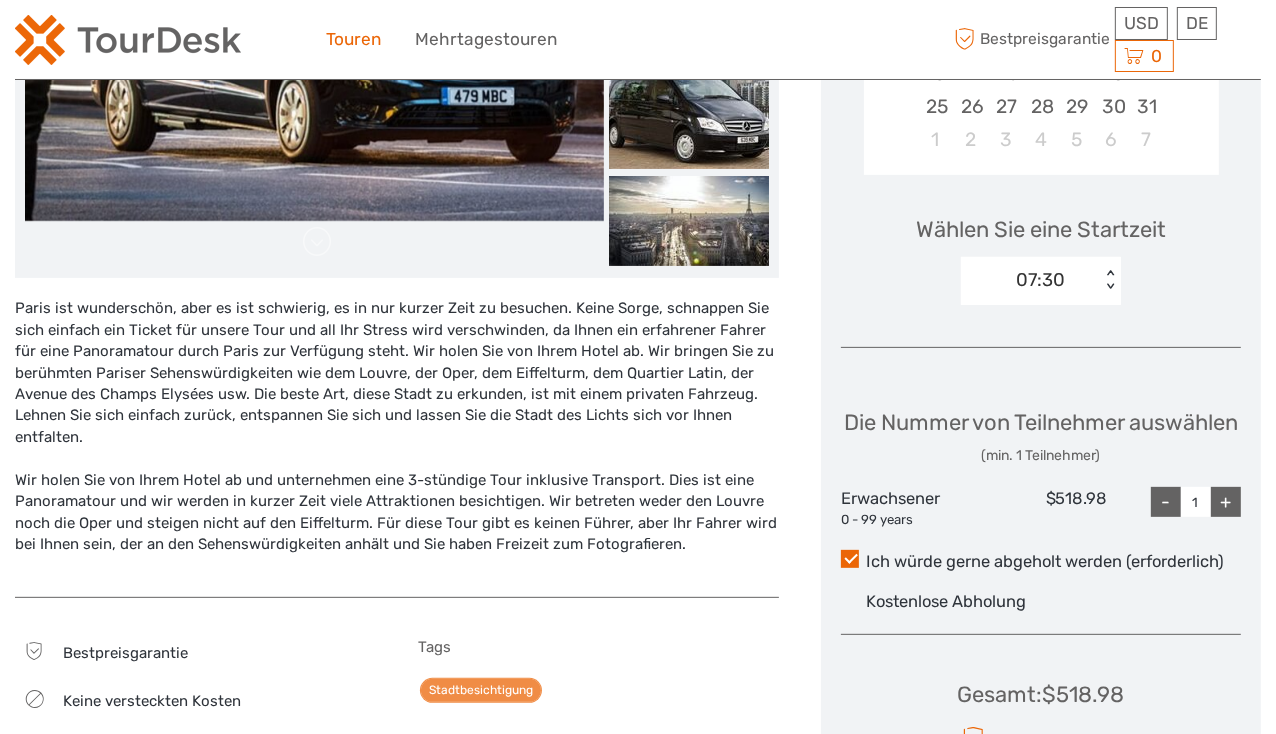 click on "Touren" at bounding box center (354, 39) 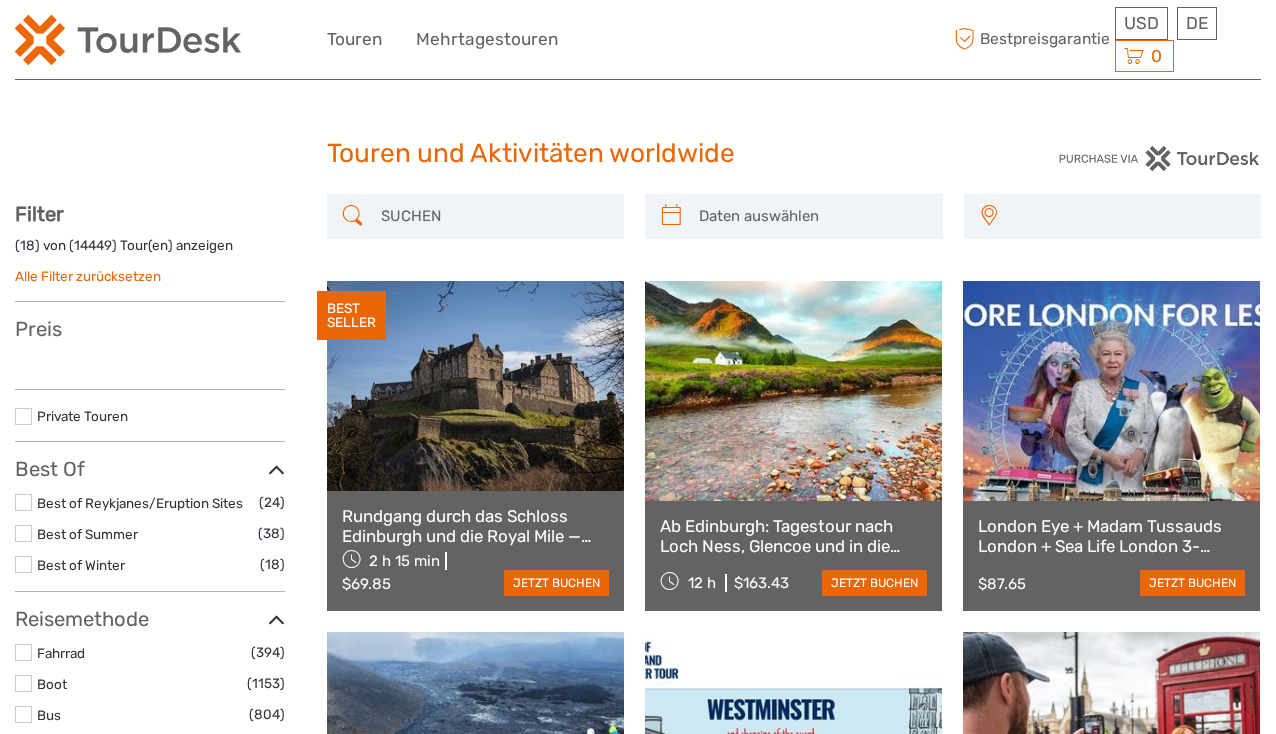 scroll, scrollTop: 0, scrollLeft: 0, axis: both 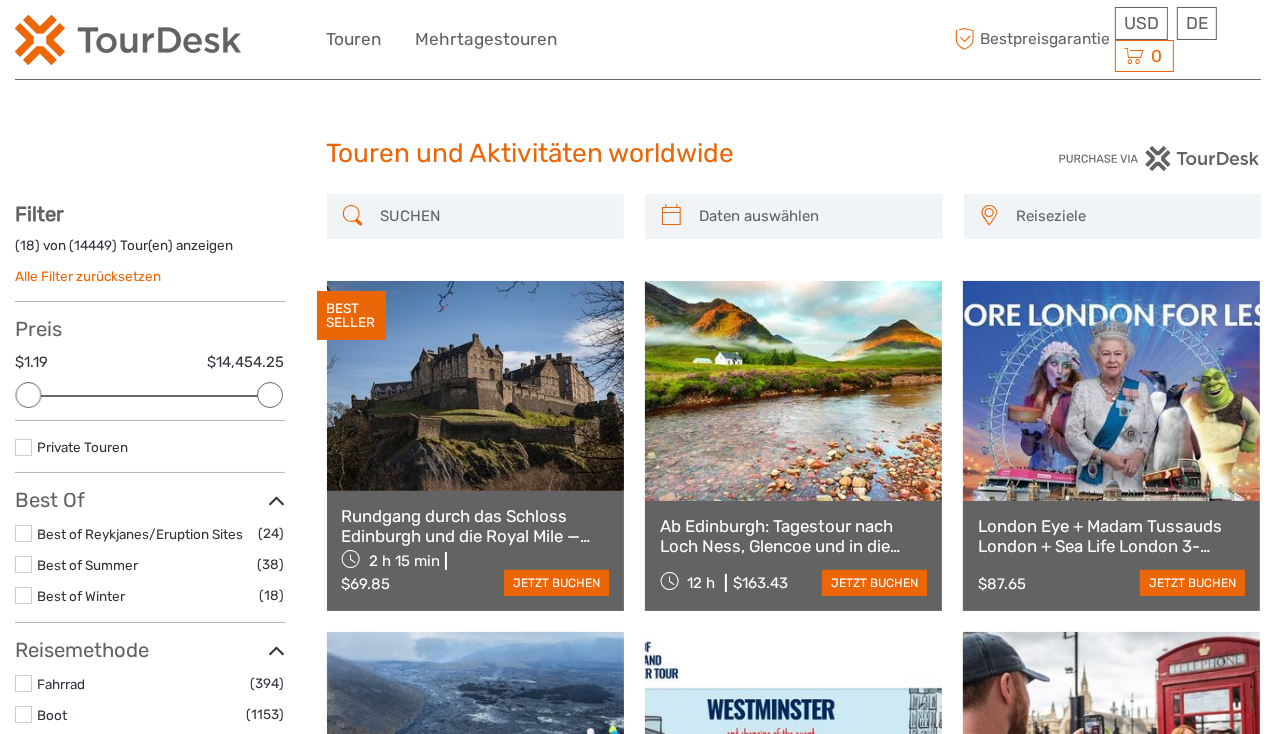 click on "Reiseziele" at bounding box center (1130, 216) 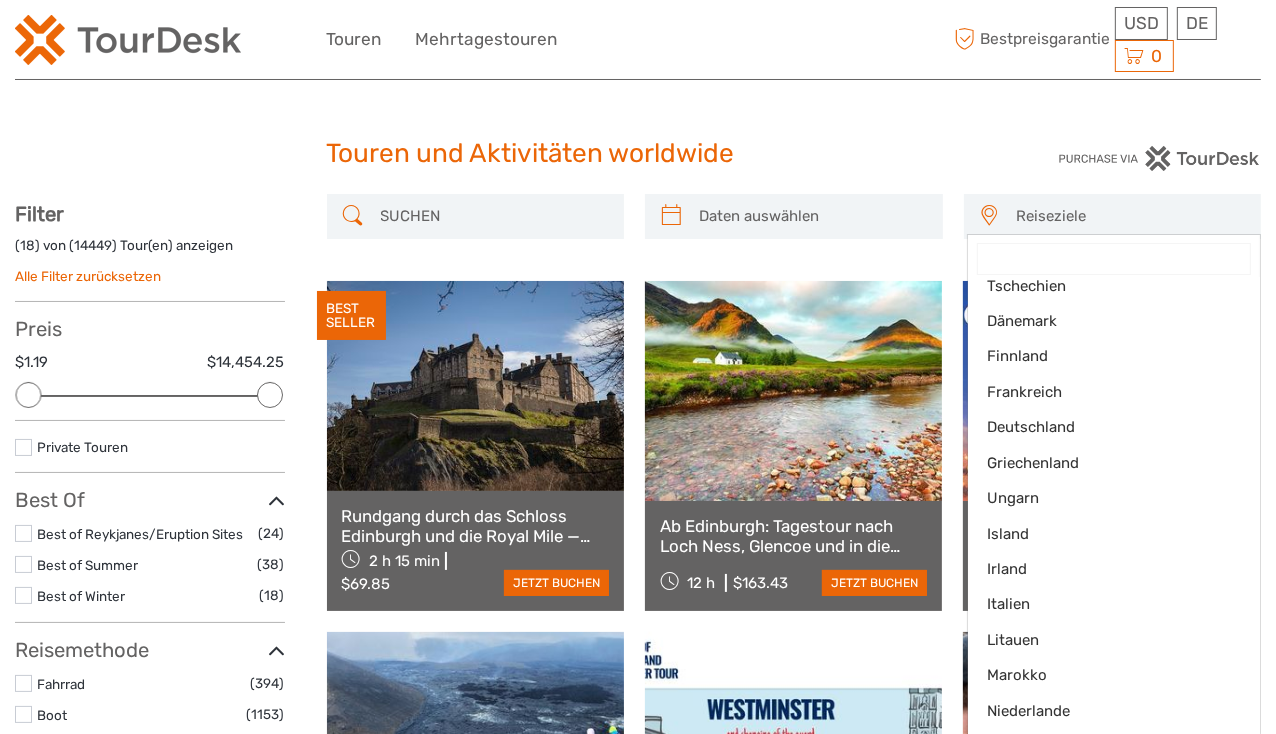 scroll, scrollTop: 194, scrollLeft: 0, axis: vertical 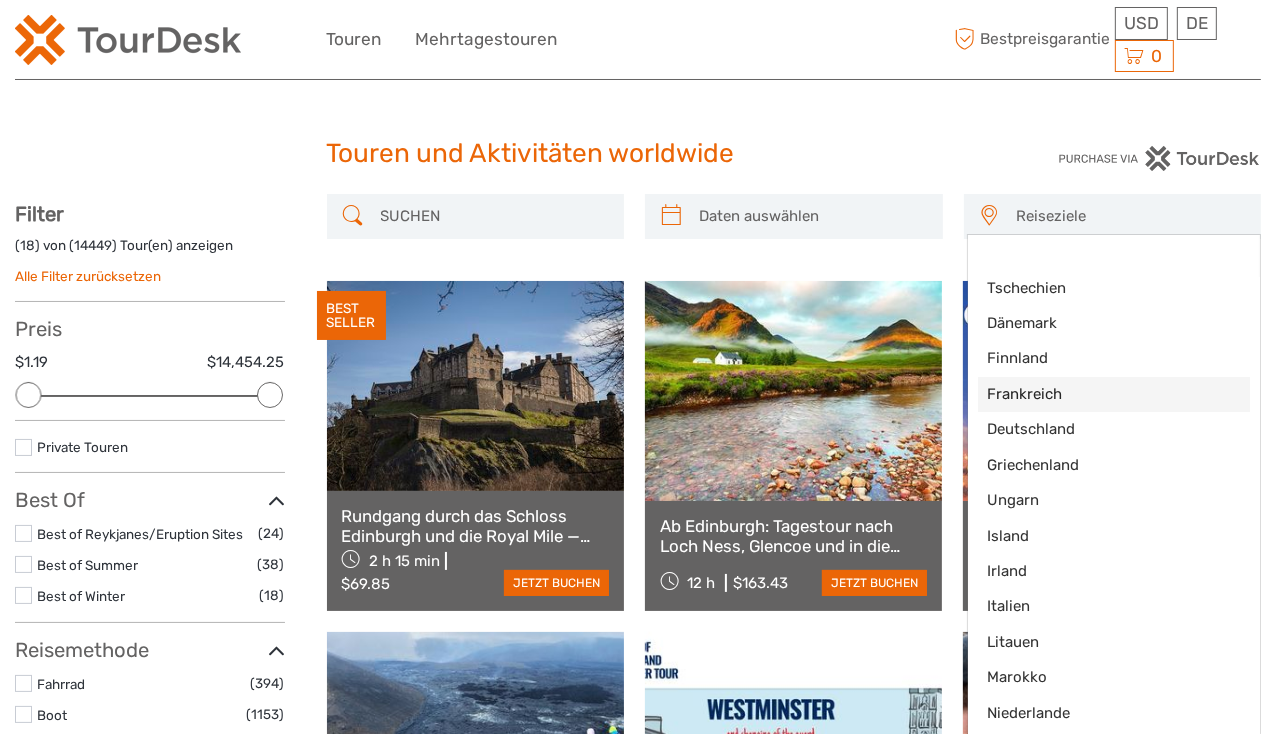 click on "Frankreich" at bounding box center [1114, 394] 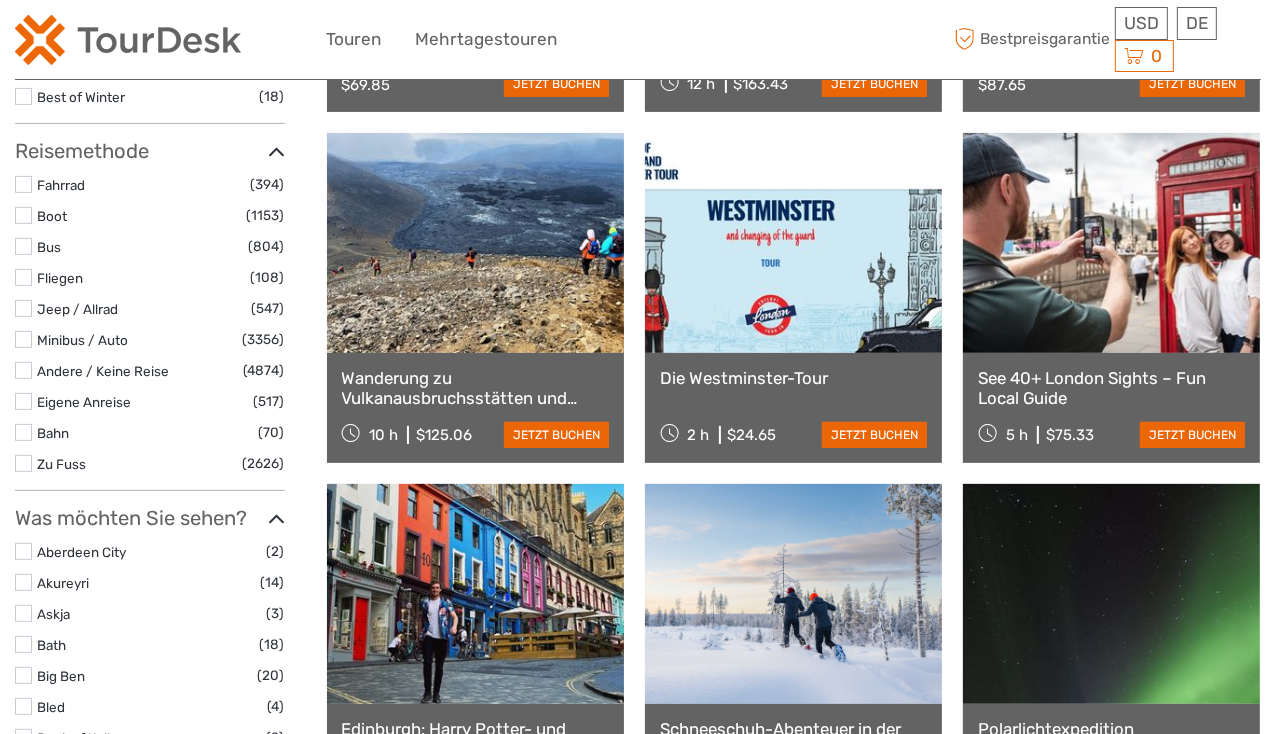 scroll, scrollTop: 0, scrollLeft: 0, axis: both 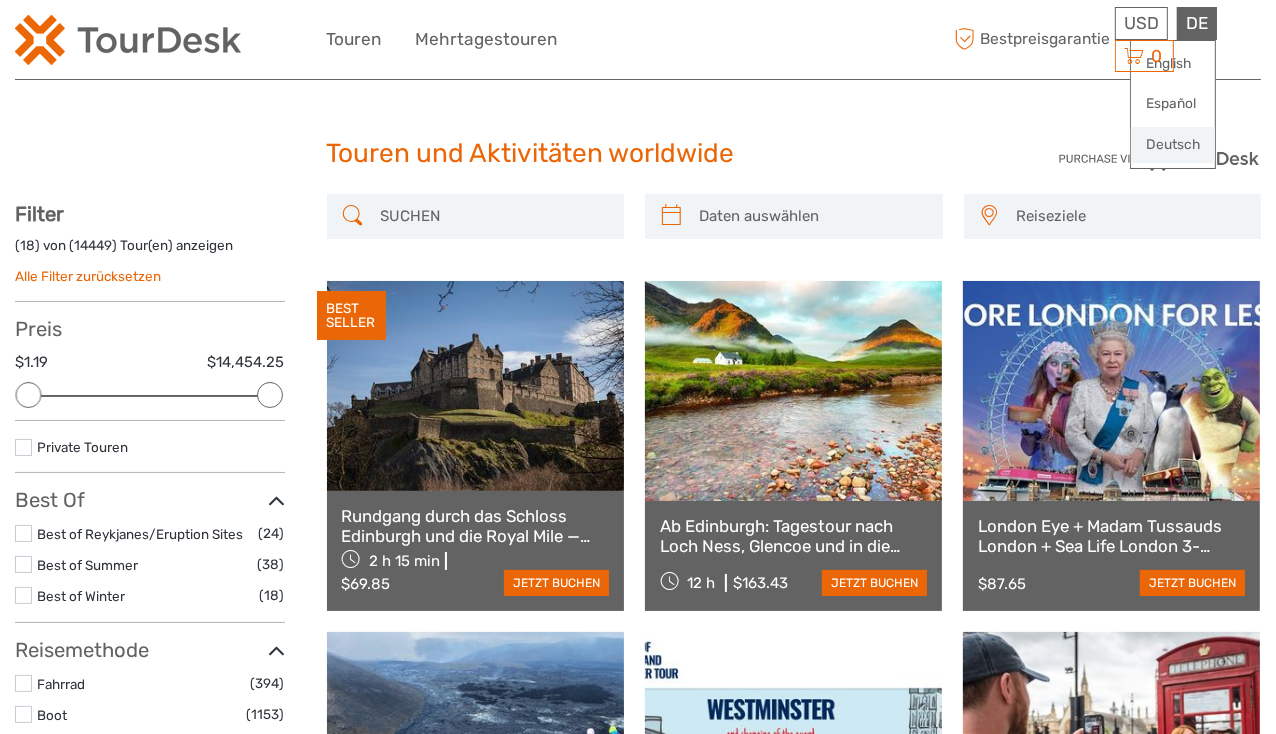 click on "Deutsch" at bounding box center (1173, 145) 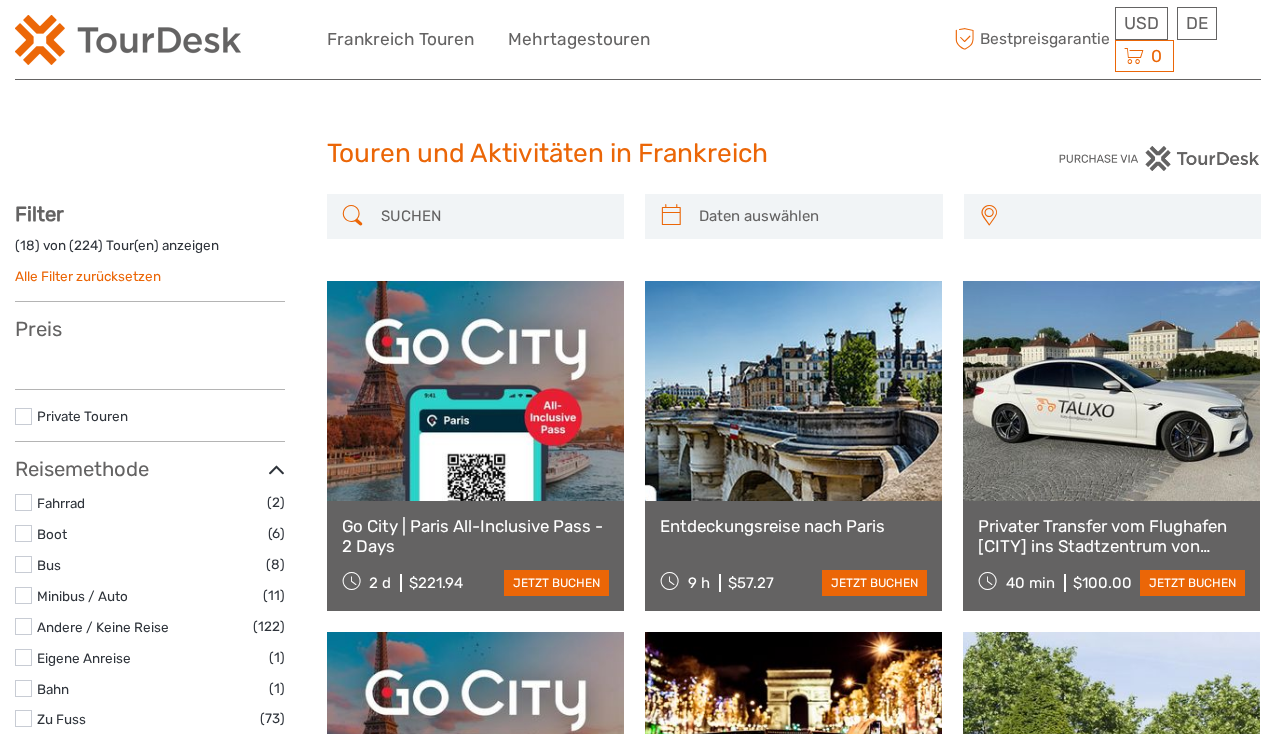 select 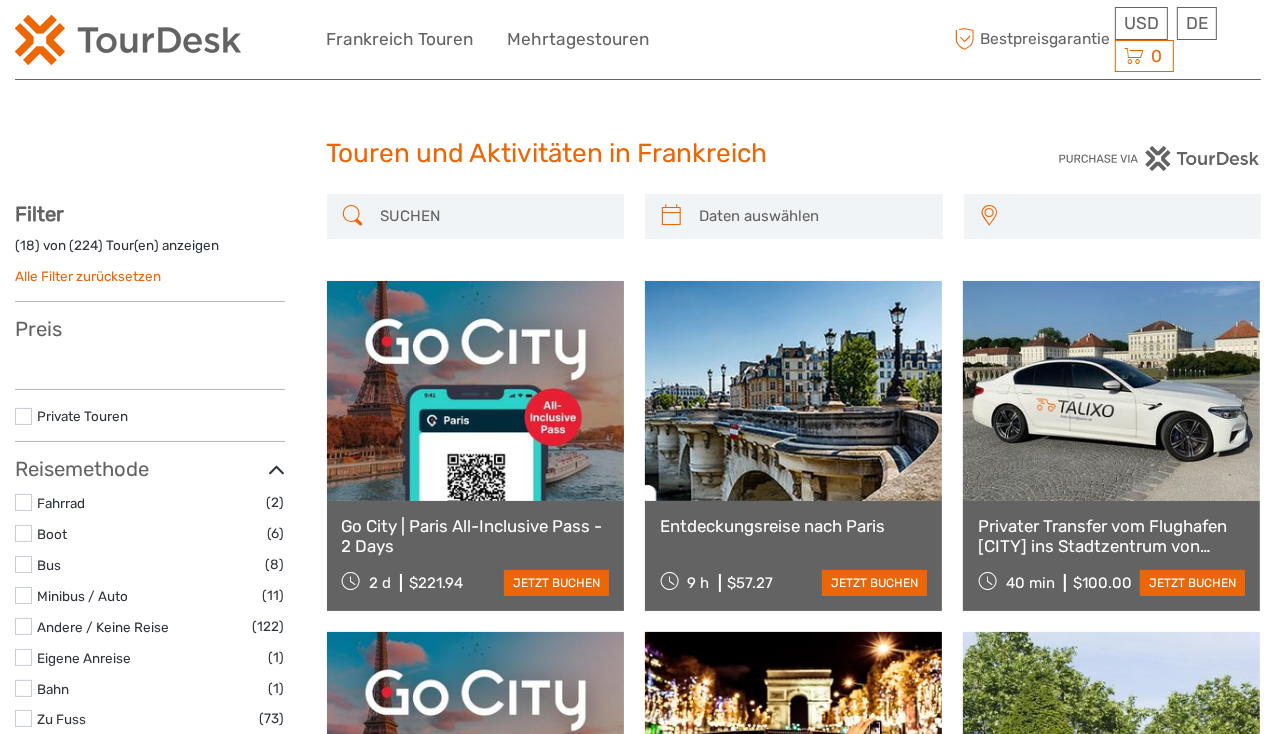 select 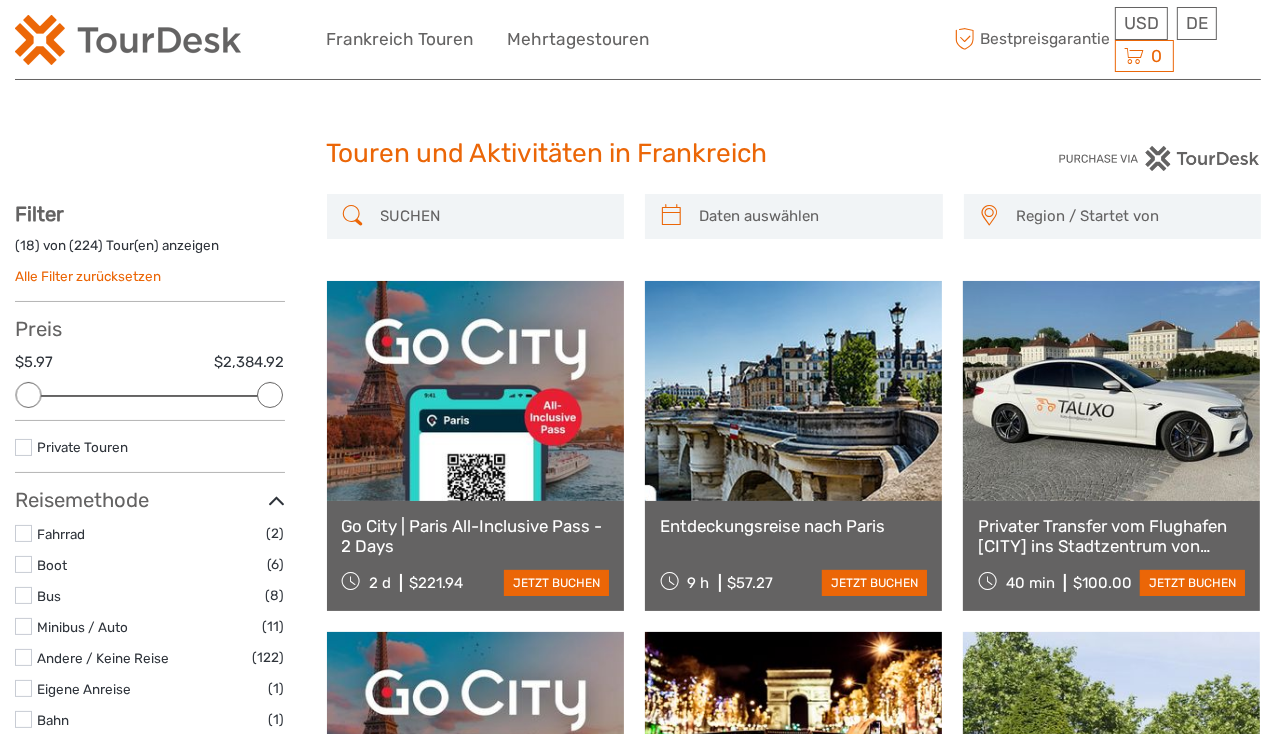 scroll, scrollTop: 0, scrollLeft: 0, axis: both 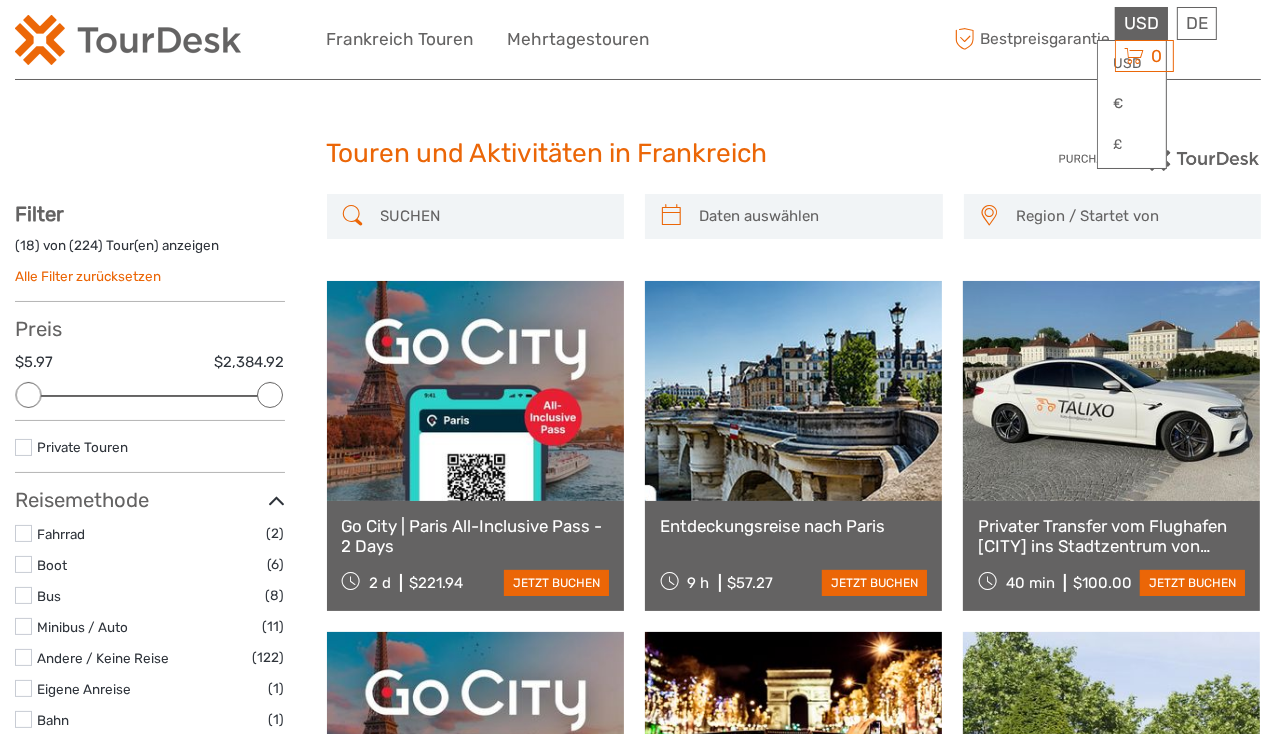 click on "USD" at bounding box center [1141, 23] 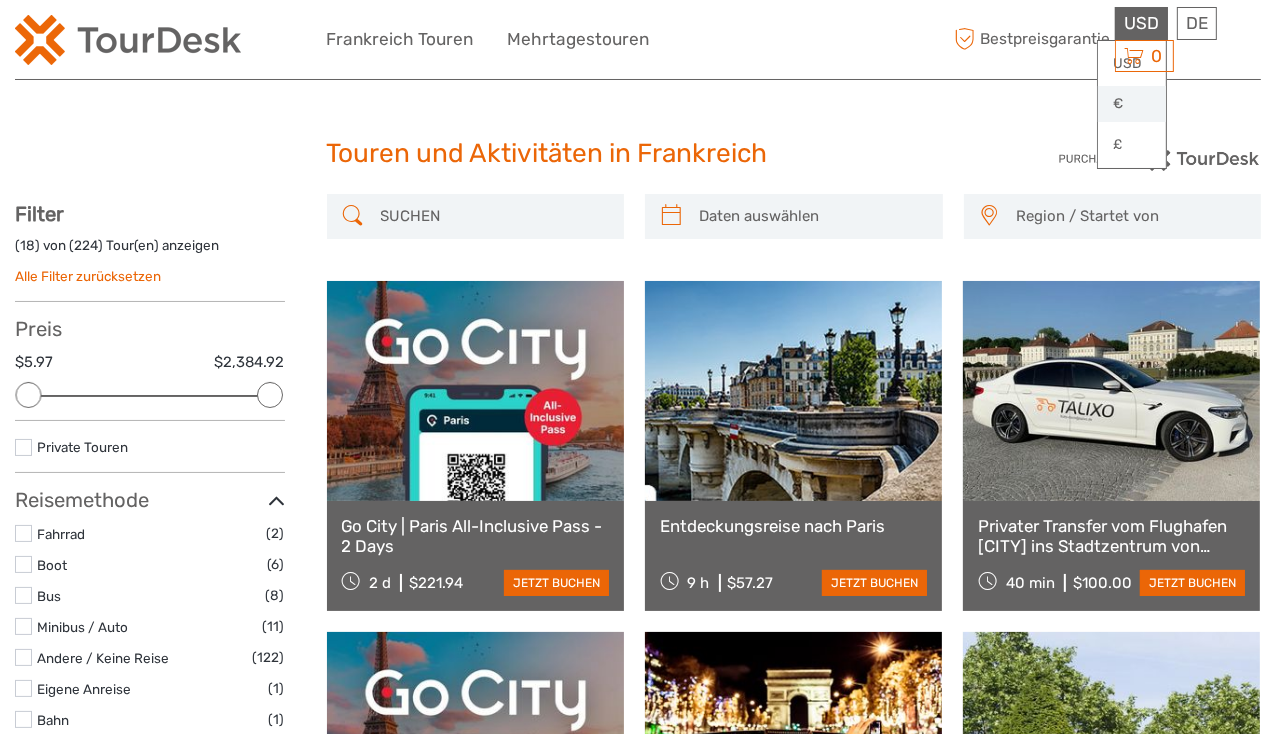 click on "€" at bounding box center [1132, 104] 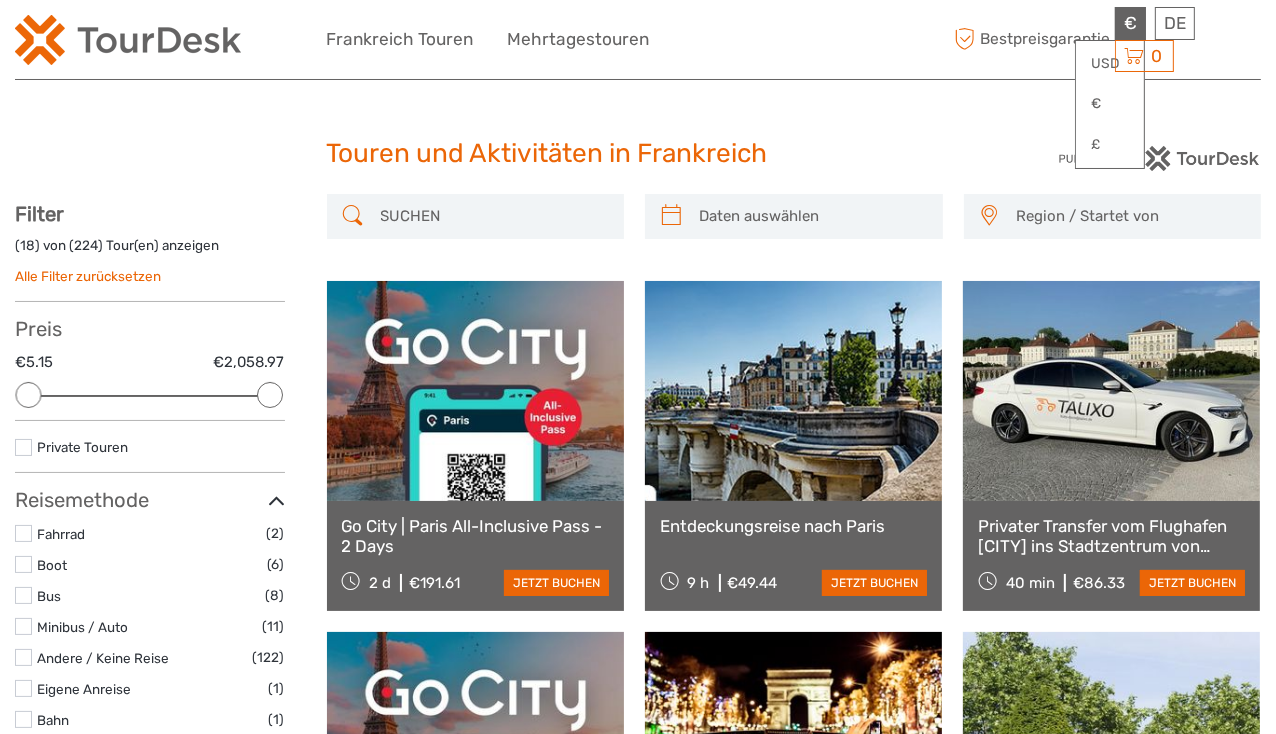 click on "Touren und Aktivitäten in Frankreich
Touren und Aktivitäten in Frankreich
Region / Startet von
[CITY]
[COUNTRY]
[CITY]
[CITY]
[CITY]
[CITY]
[CITY]
[CITY]
[CITY]
[COUNTRY]
[CITY]
[CITY]
[CITY]
[CITY]
[CITY]
[CITY]
[CITY]
[CITY]
Filter anzeigen
Filter ausblenden
Filter
( 18 ) von ( 224 ) Tour(en) anzeigen
Alle Filter zurücksetzen
Preis
€5.15   €2,058.97
Löschen
Private Touren" at bounding box center (638, 1313) 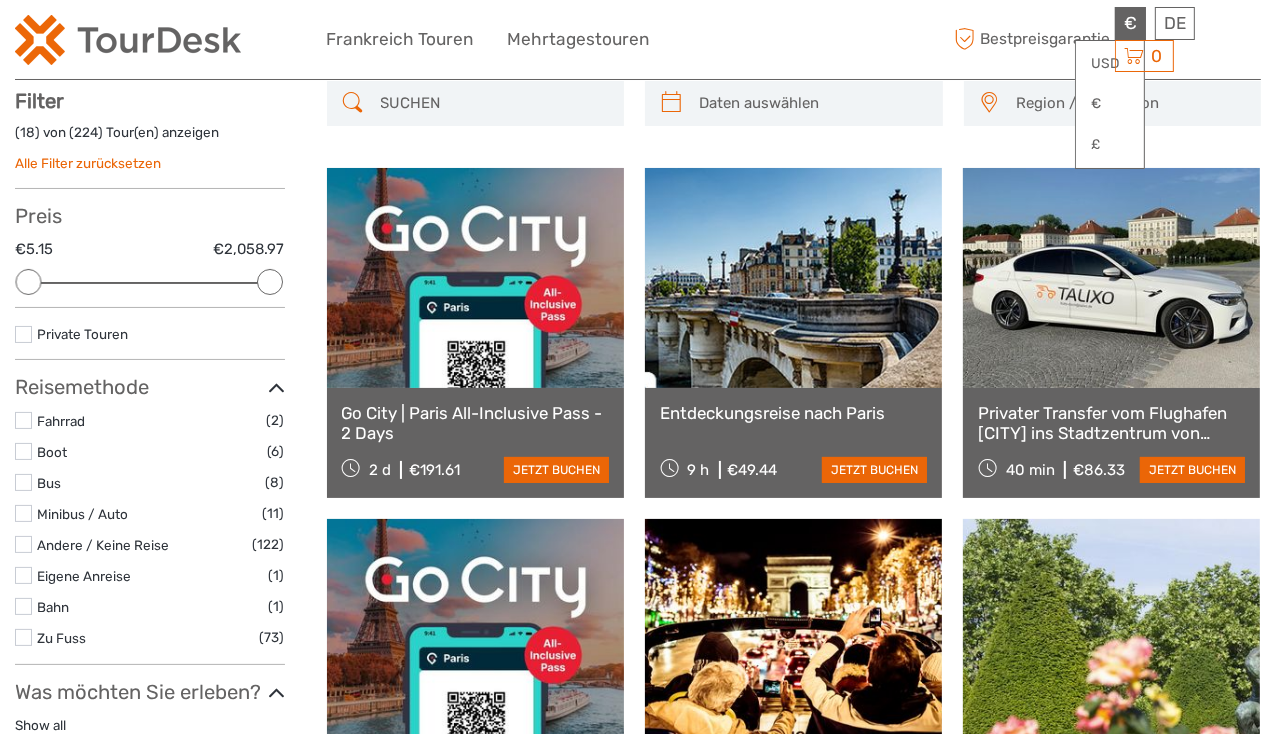 scroll, scrollTop: 0, scrollLeft: 0, axis: both 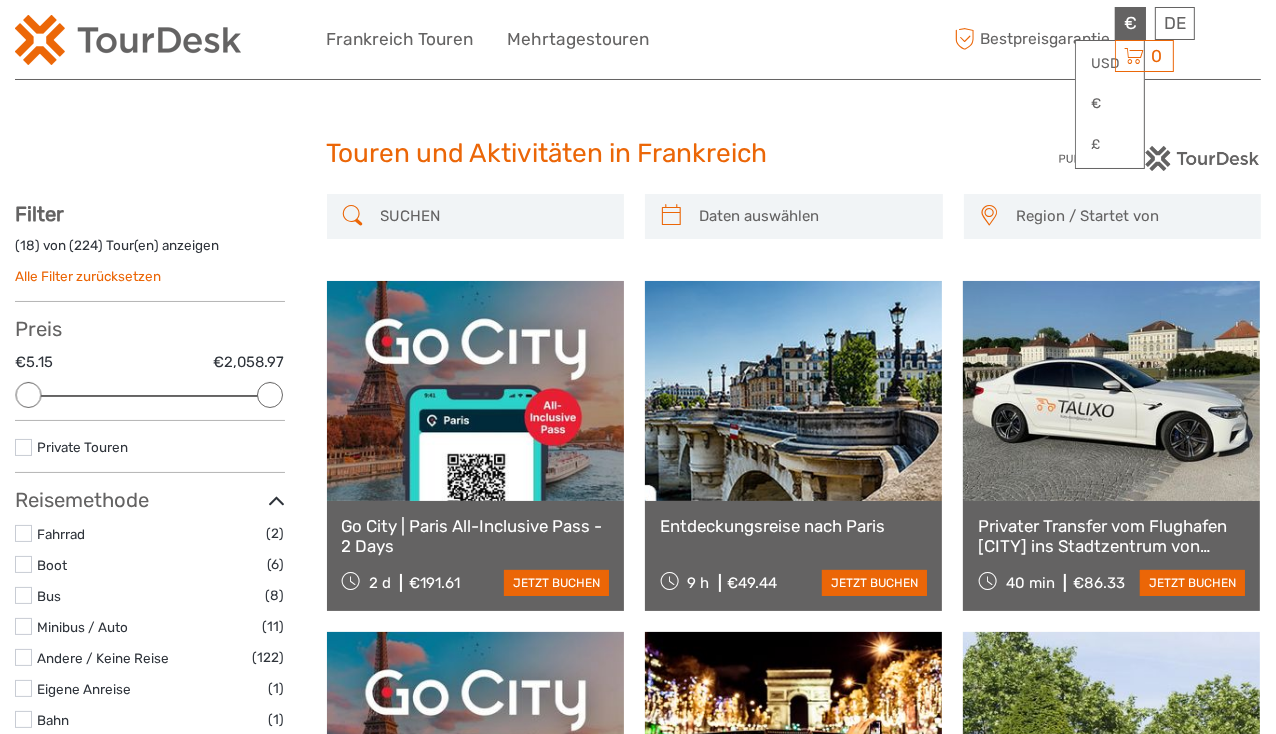click at bounding box center [494, 216] 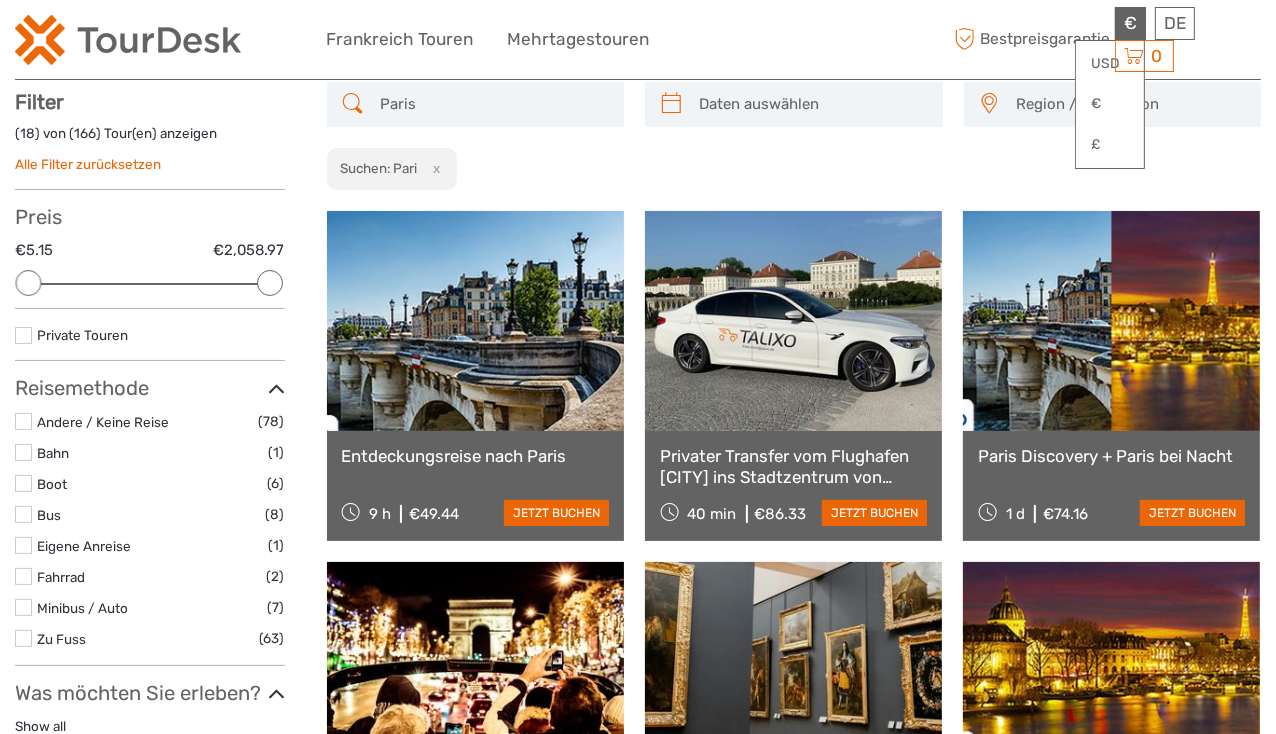 scroll, scrollTop: 113, scrollLeft: 0, axis: vertical 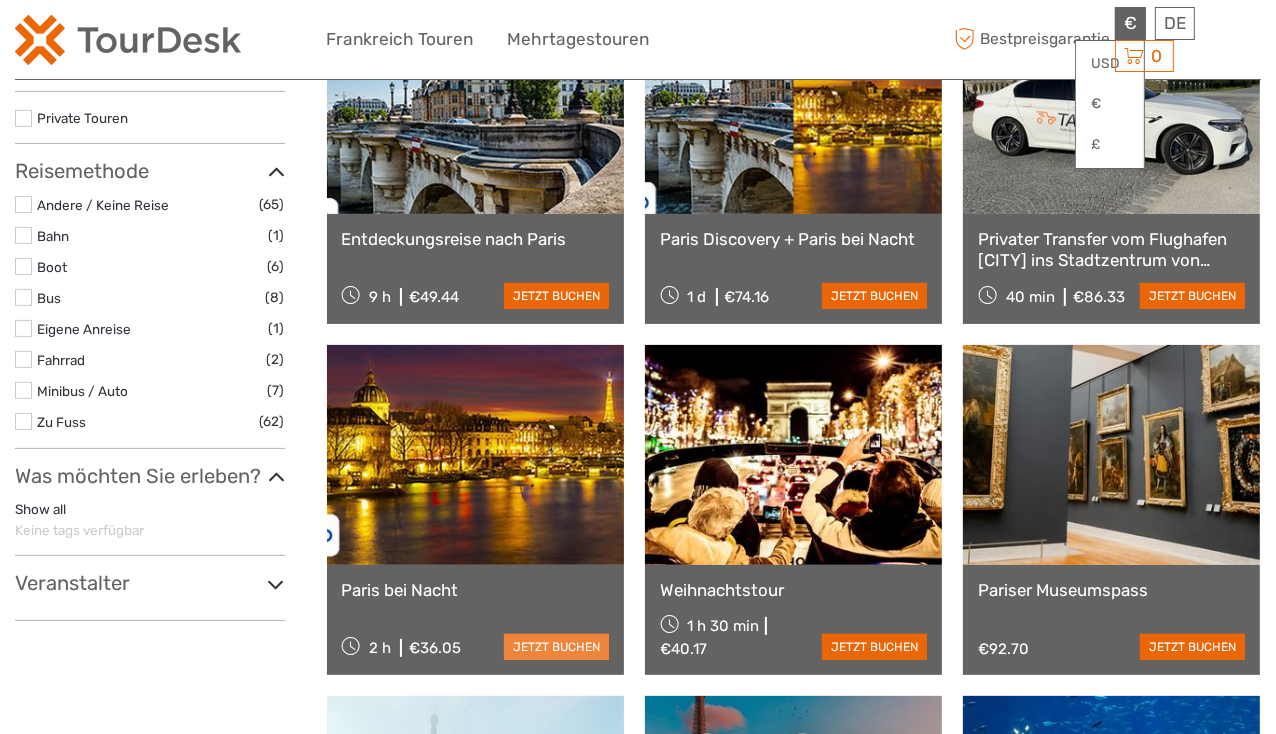 type on "Paris" 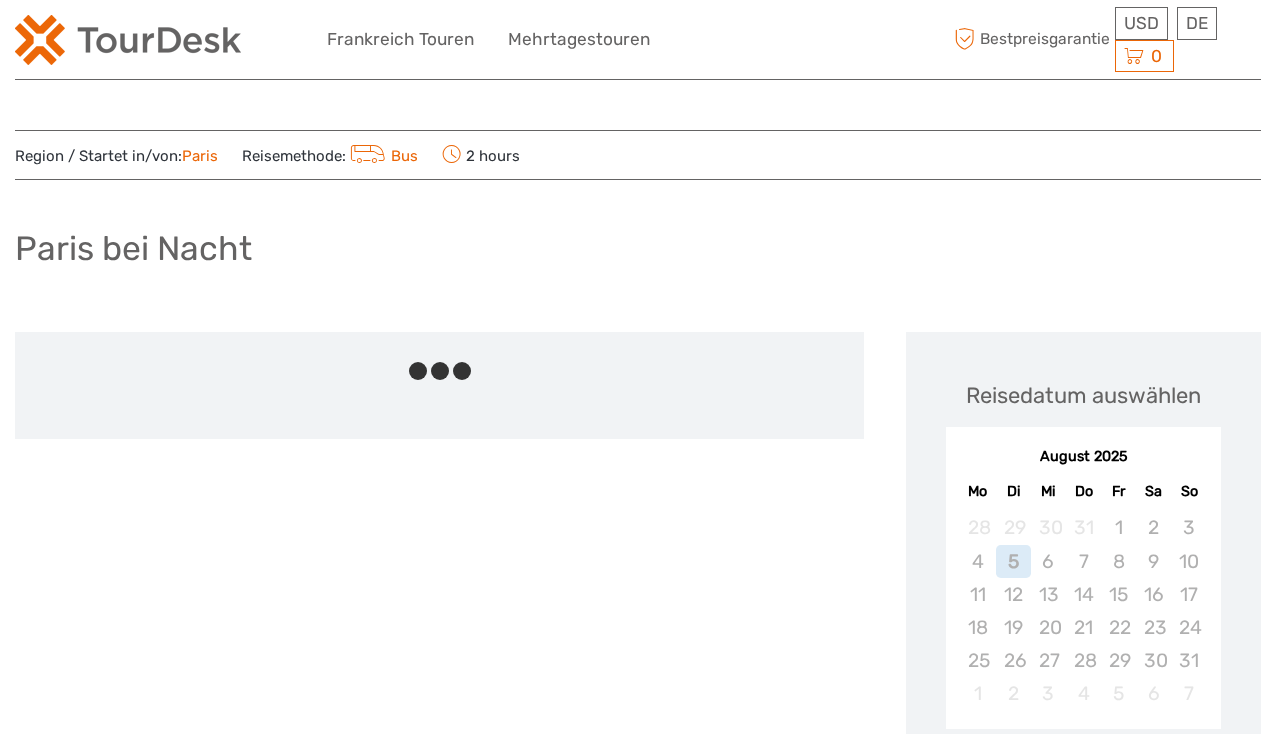 scroll, scrollTop: 0, scrollLeft: 0, axis: both 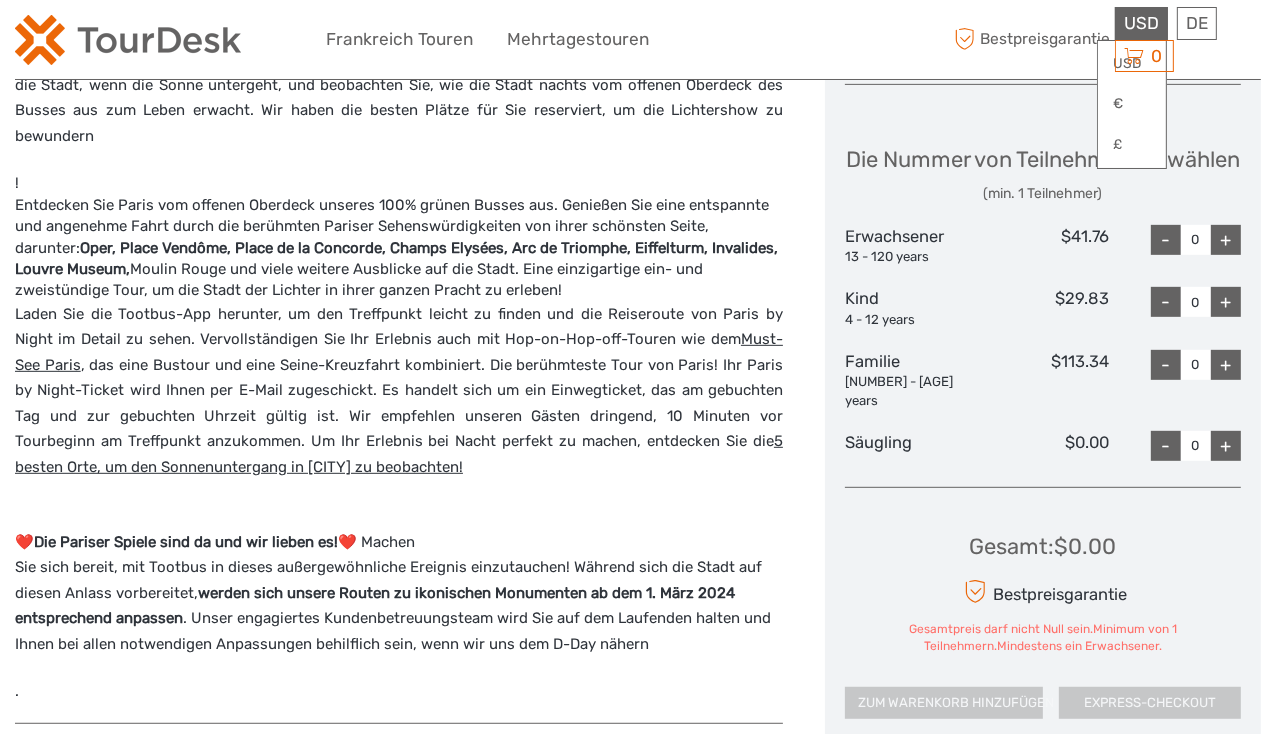 click on "USD" at bounding box center [1141, 23] 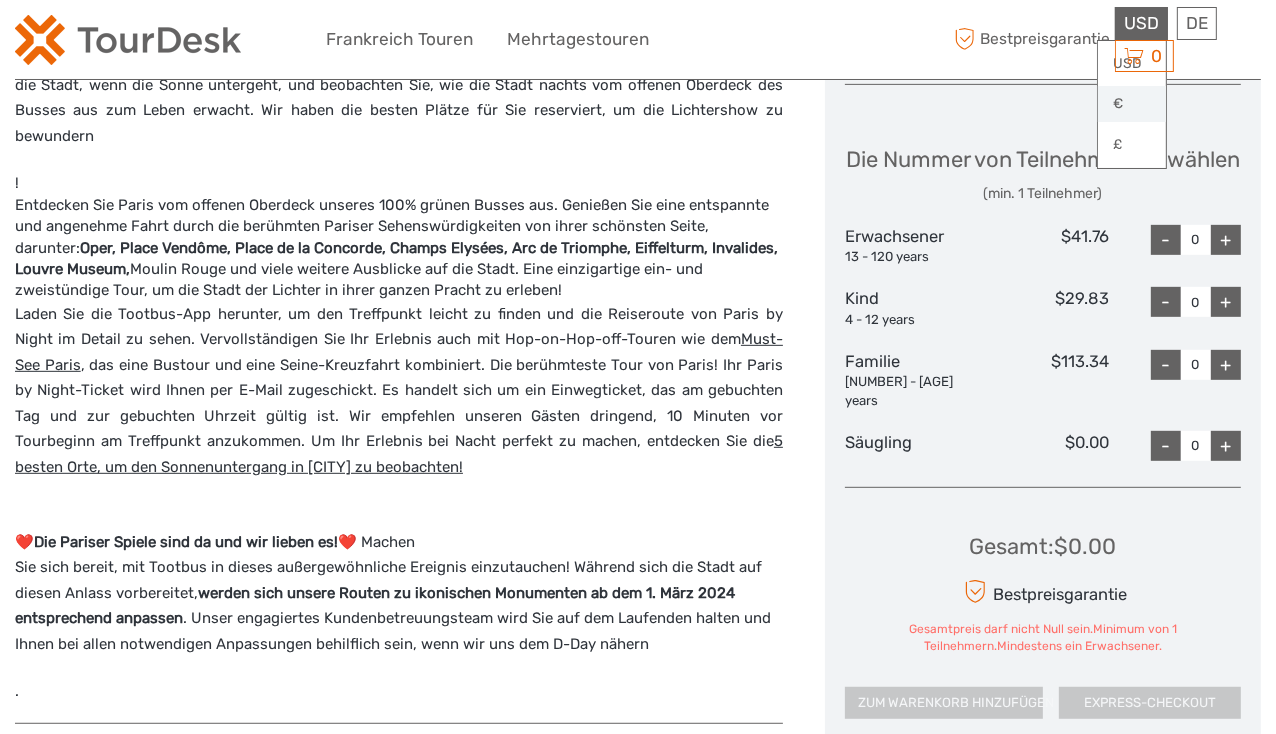 click on "€" at bounding box center (1132, 104) 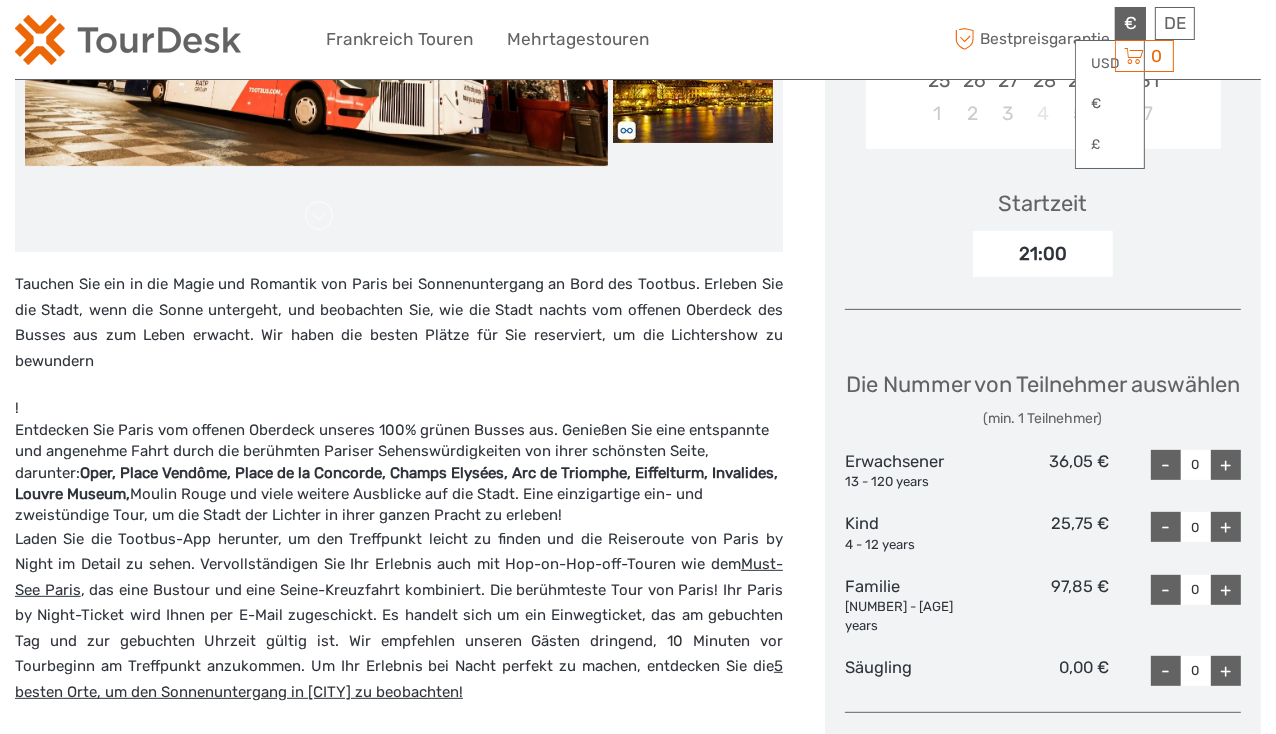 scroll, scrollTop: 579, scrollLeft: 0, axis: vertical 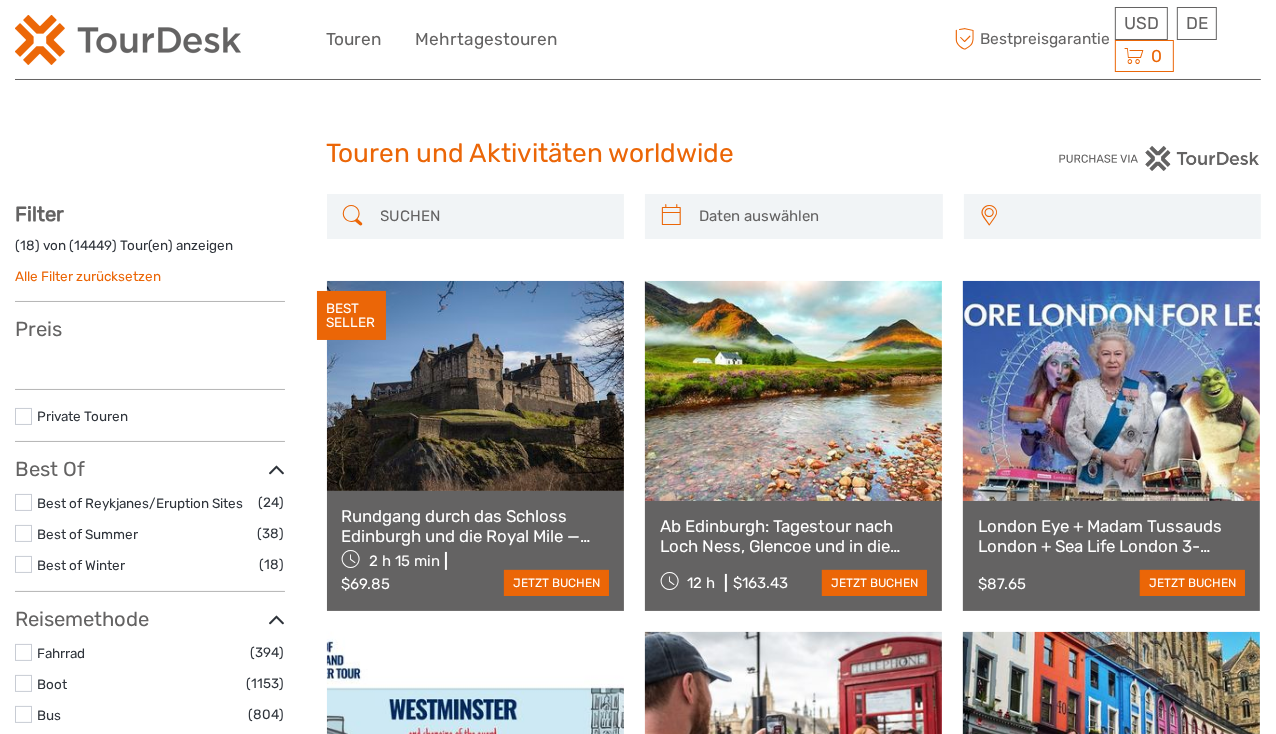 select 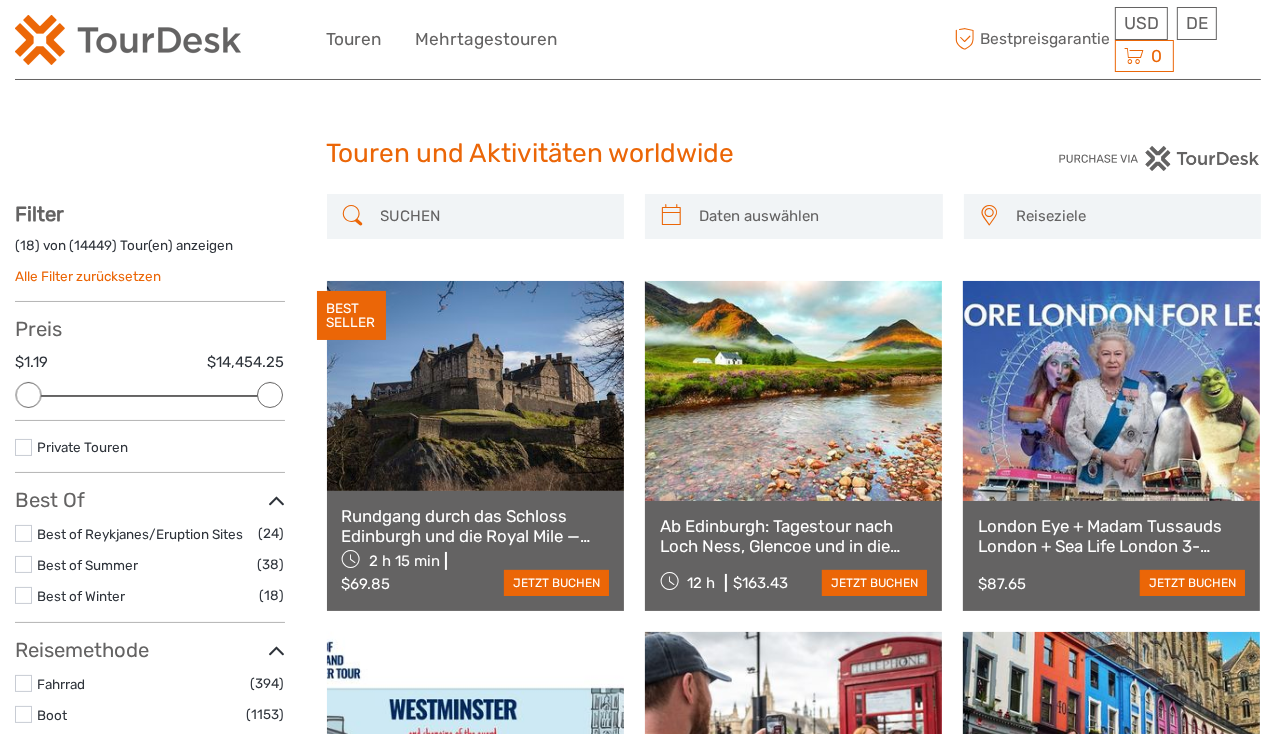 scroll, scrollTop: 0, scrollLeft: 0, axis: both 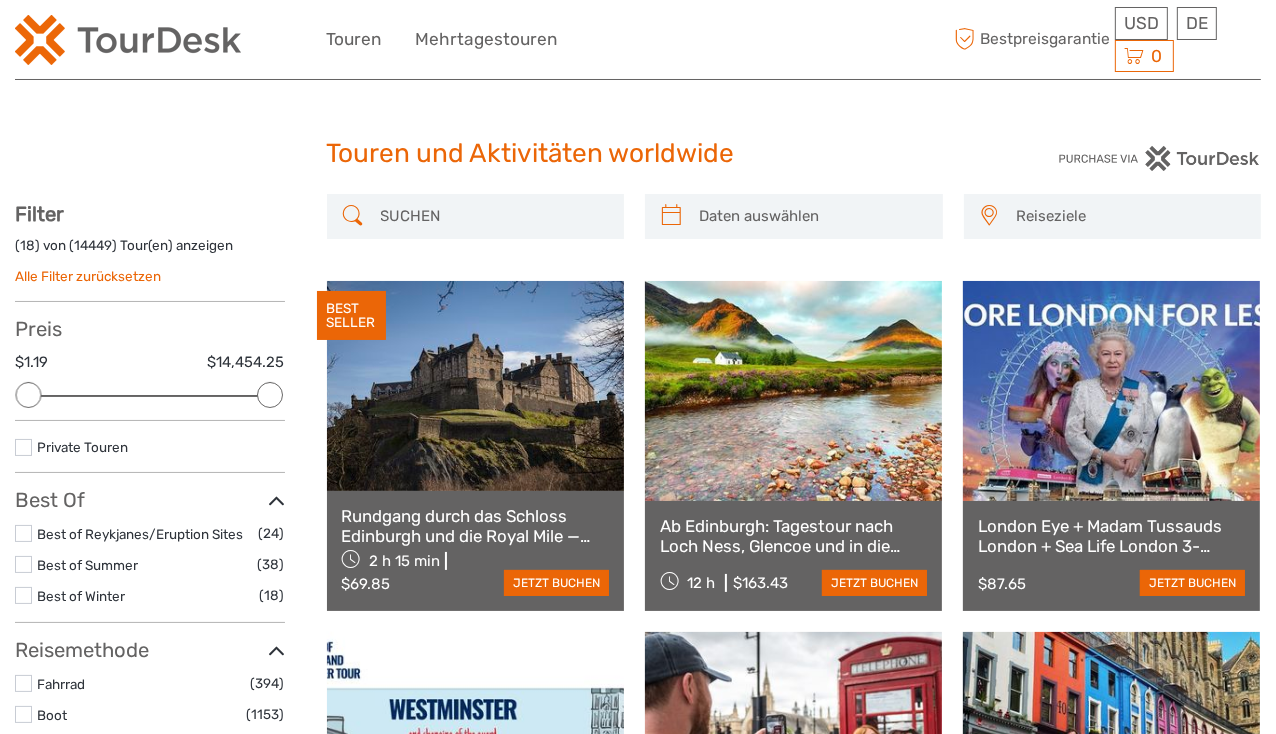 click at bounding box center (494, 216) 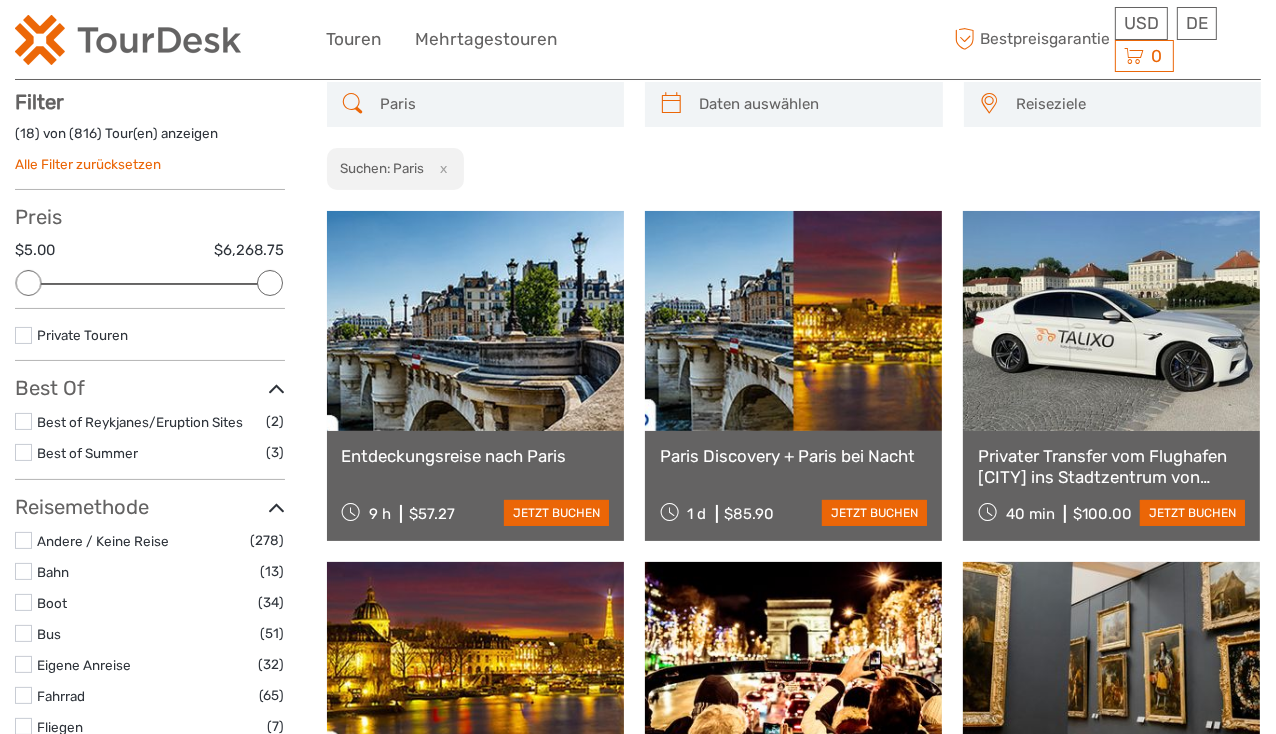scroll, scrollTop: 113, scrollLeft: 0, axis: vertical 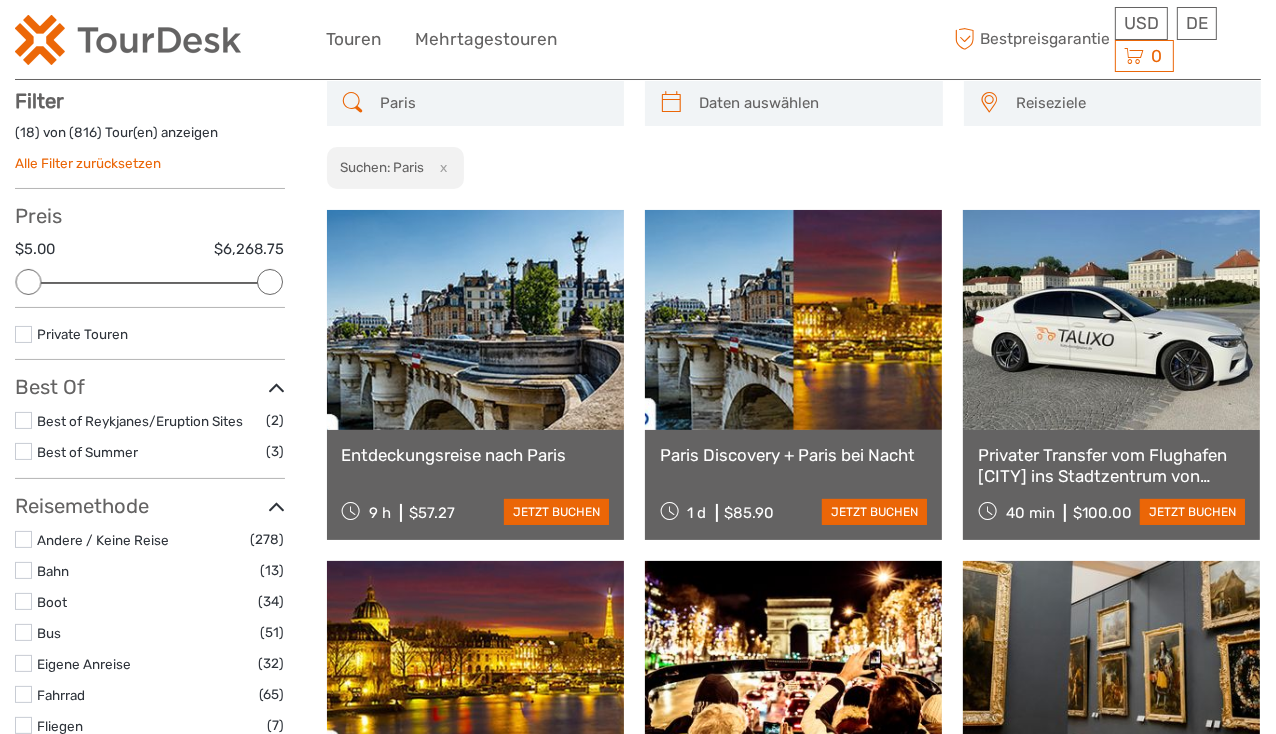 type on "Paris" 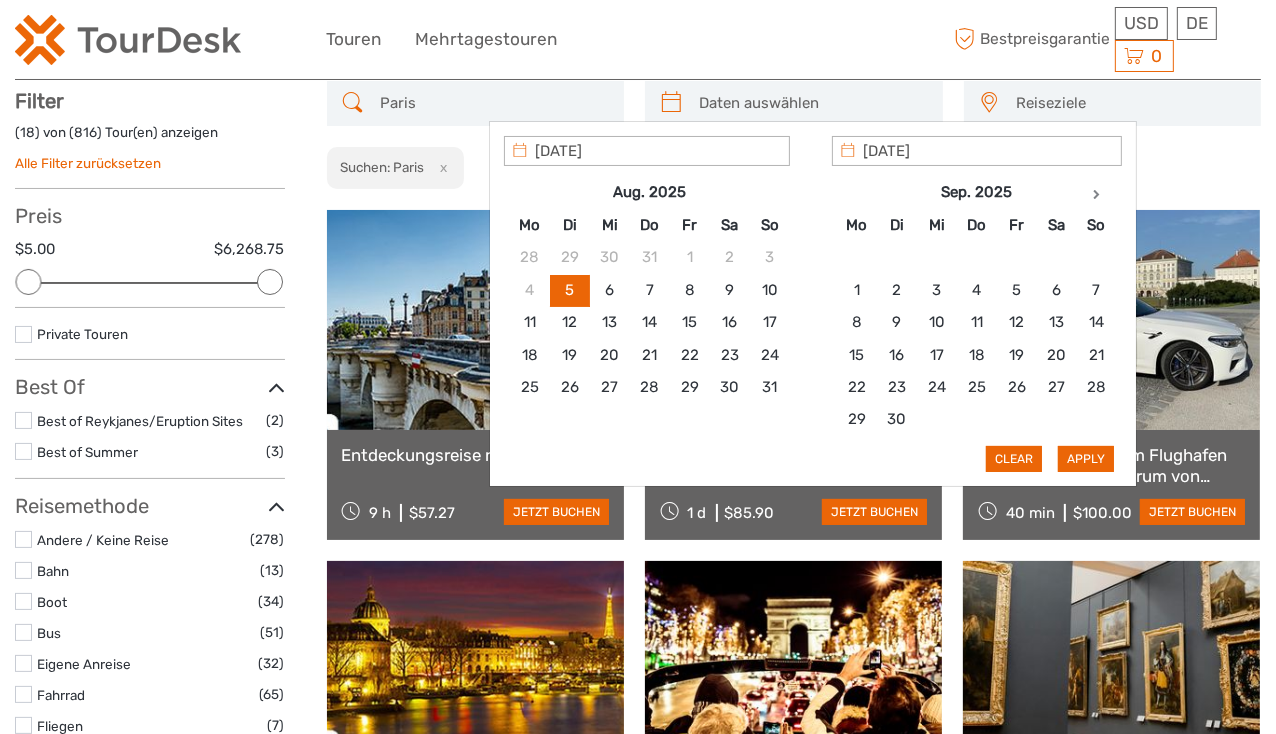 click at bounding box center (812, 103) 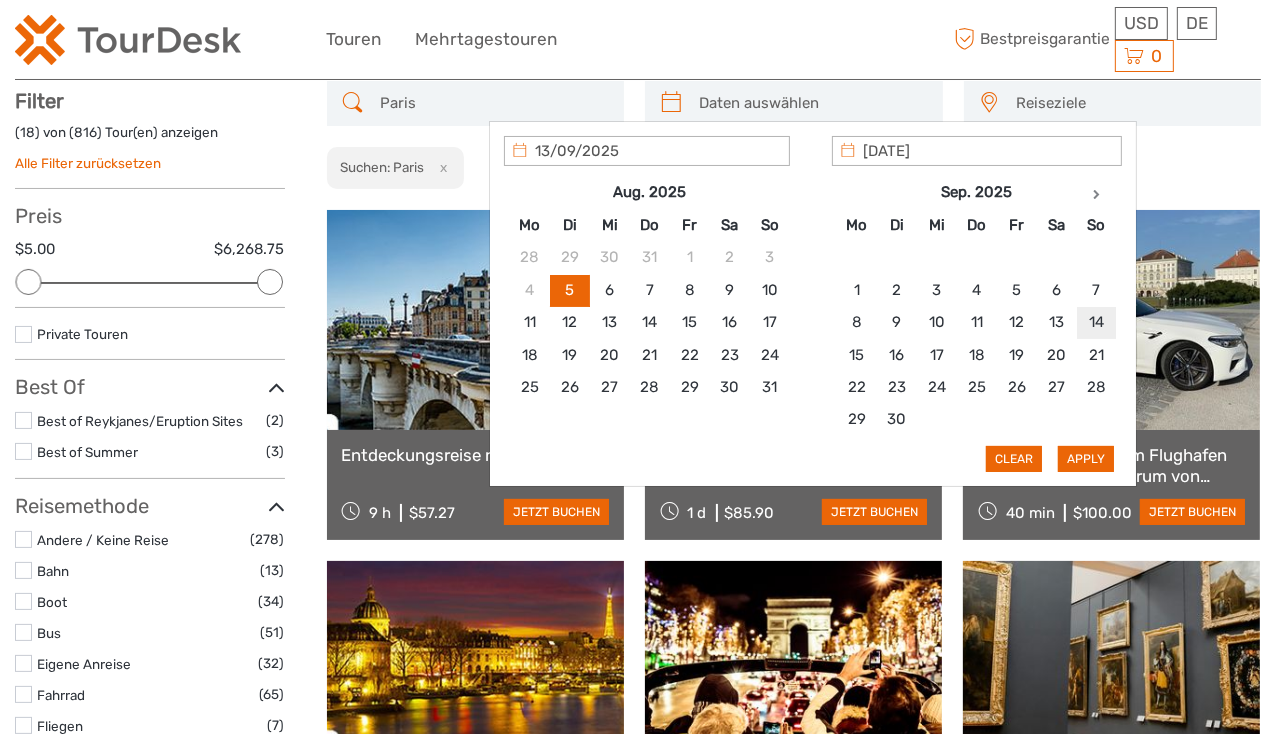 type on "14/09/2025" 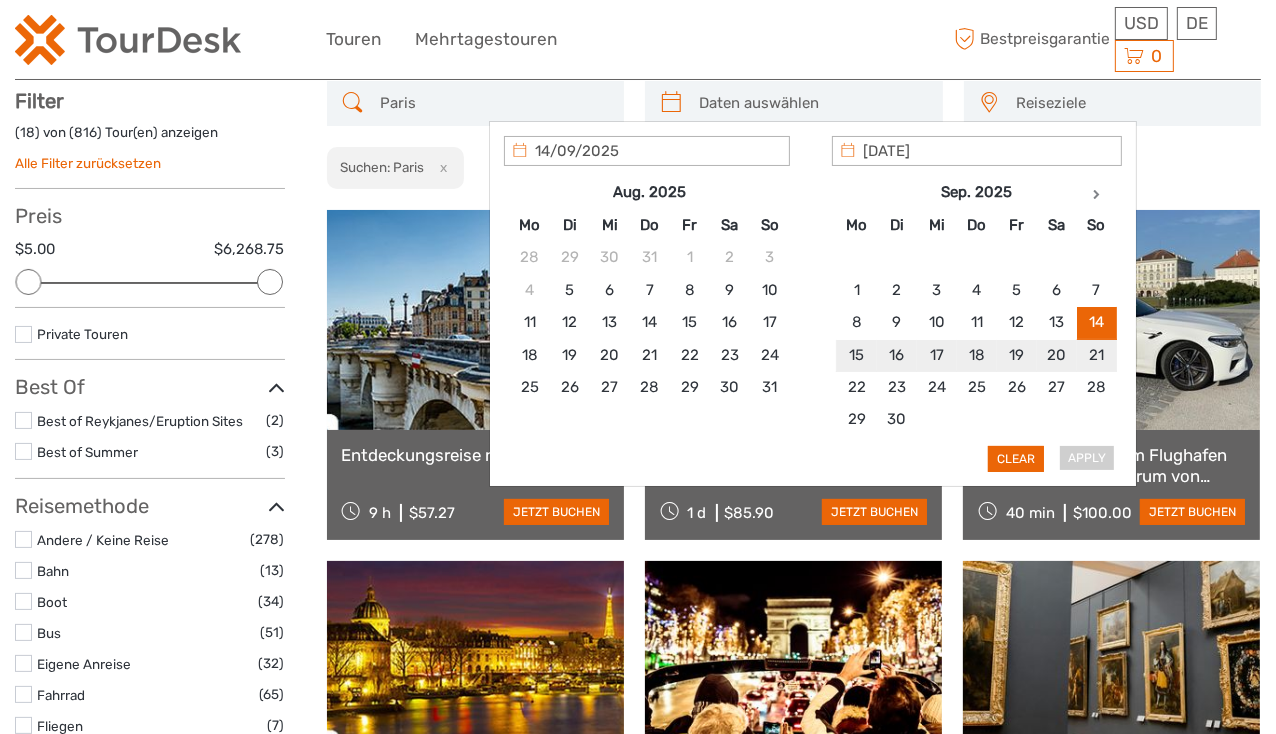 type on "[DATE]" 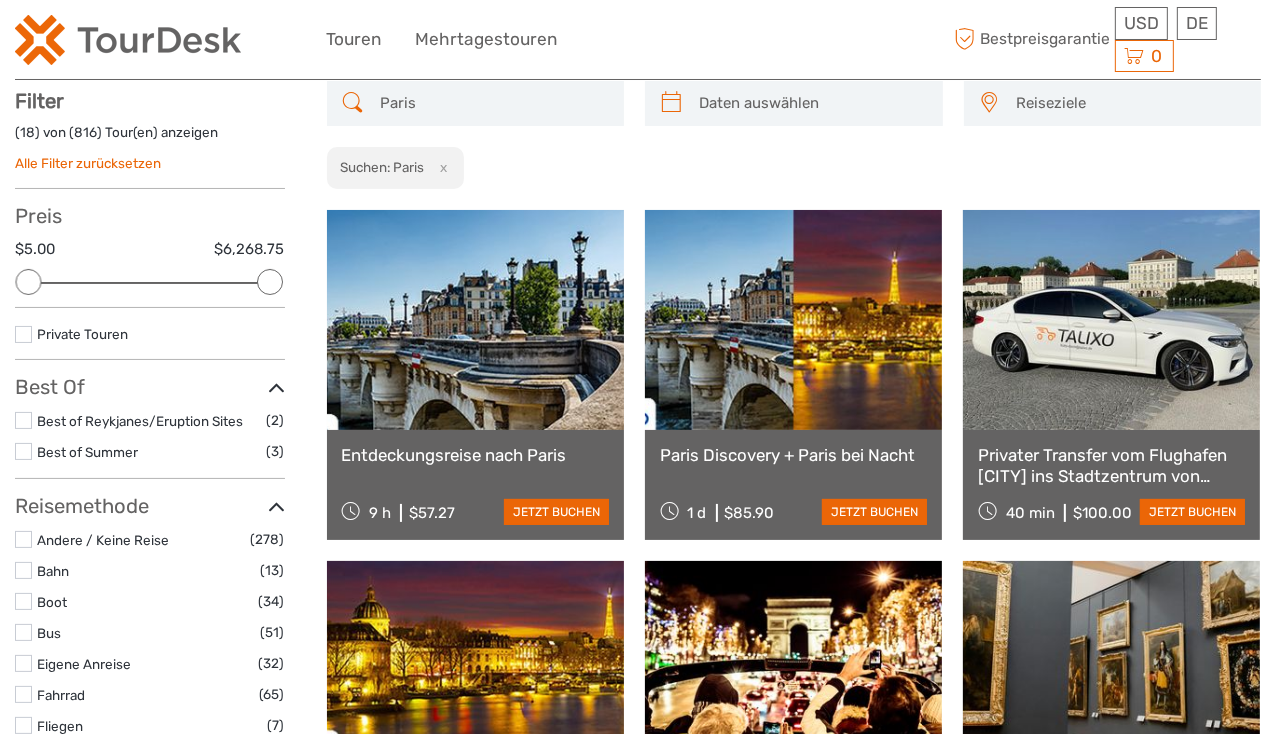 click on "[CITY]
Reiseziele
Österreich
Belgien
Kanada
Costa Rica
Kroatien
Tschechien
Dänemark
Finnland
Frankreich
Deutschland
Griechenland
Ungarn
Island
Irland
Italien
Litauen
Marokko
Niederlande
Norwegen
Polen
Portugal
Schottland
Slowenien
Spanien
Schweden
Schweiz
Türkei
Vereinigtes Königreich
United States
Reiseziele
Österreich
Belgien
Kanada
Costa Rica
Kroatien
Tschechien
Dänemark
Finnland
Frankreich
Deutschland
Griechenland
Ungarn
Island
Irland
Italien
Litauen
Marokko
x" at bounding box center [794, 135] 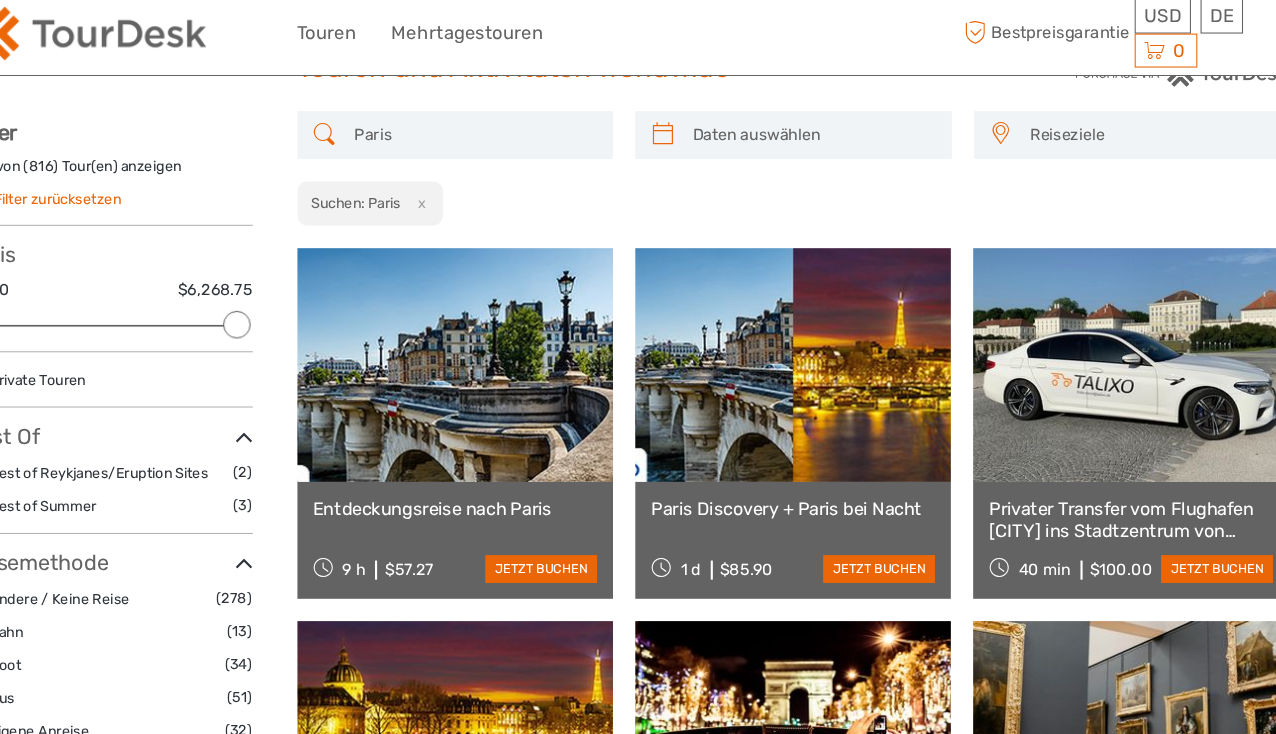 scroll, scrollTop: 81, scrollLeft: 0, axis: vertical 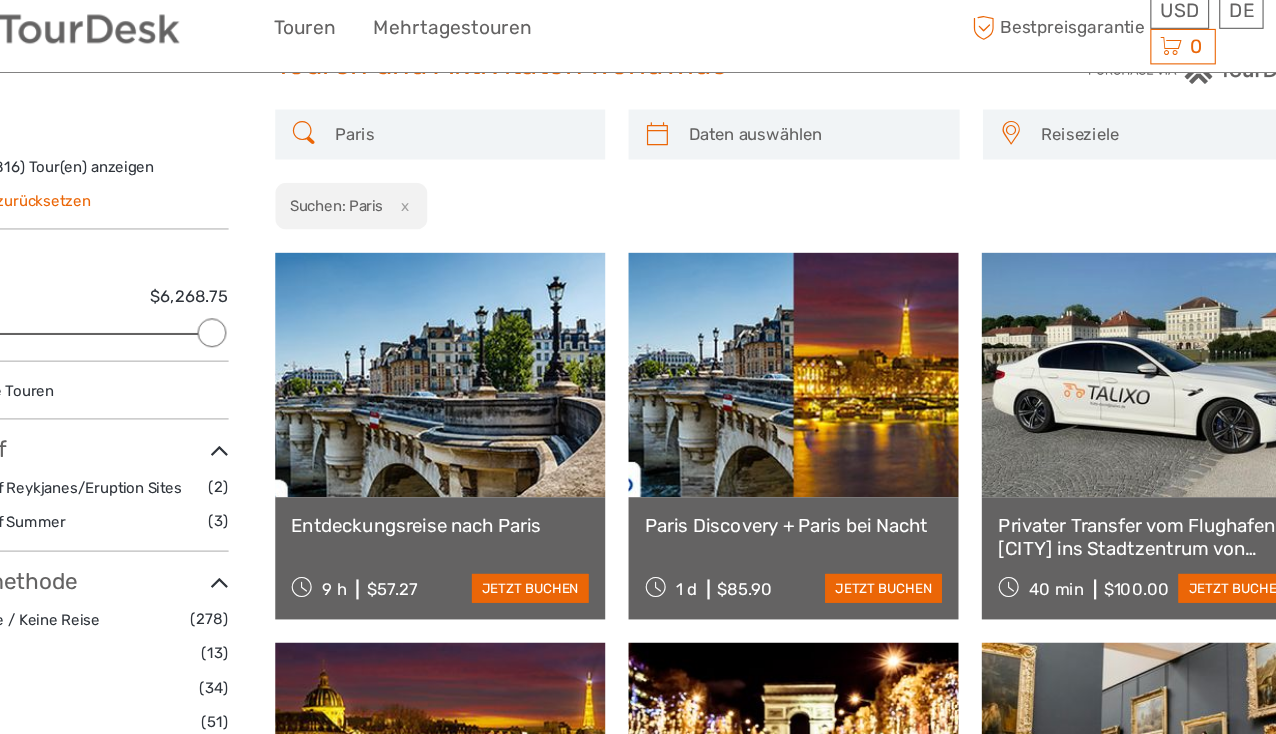 type on "[DATE]" 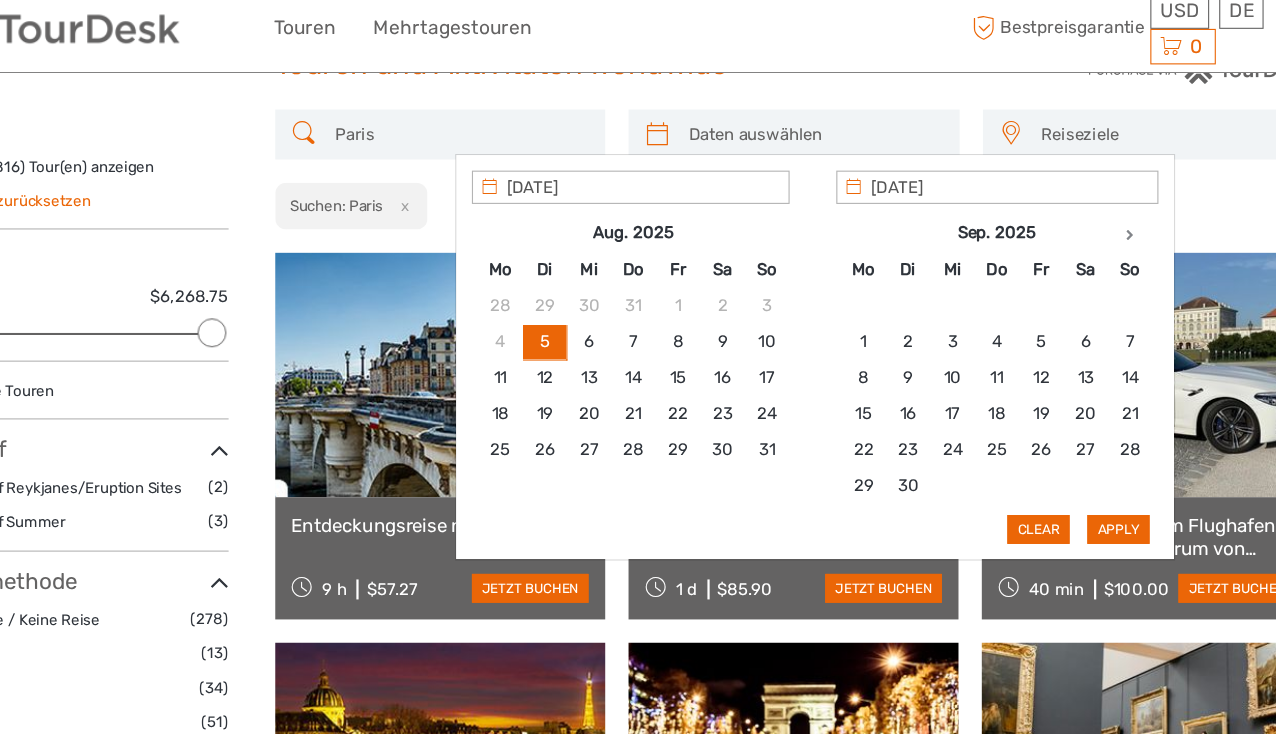 click at bounding box center [812, 135] 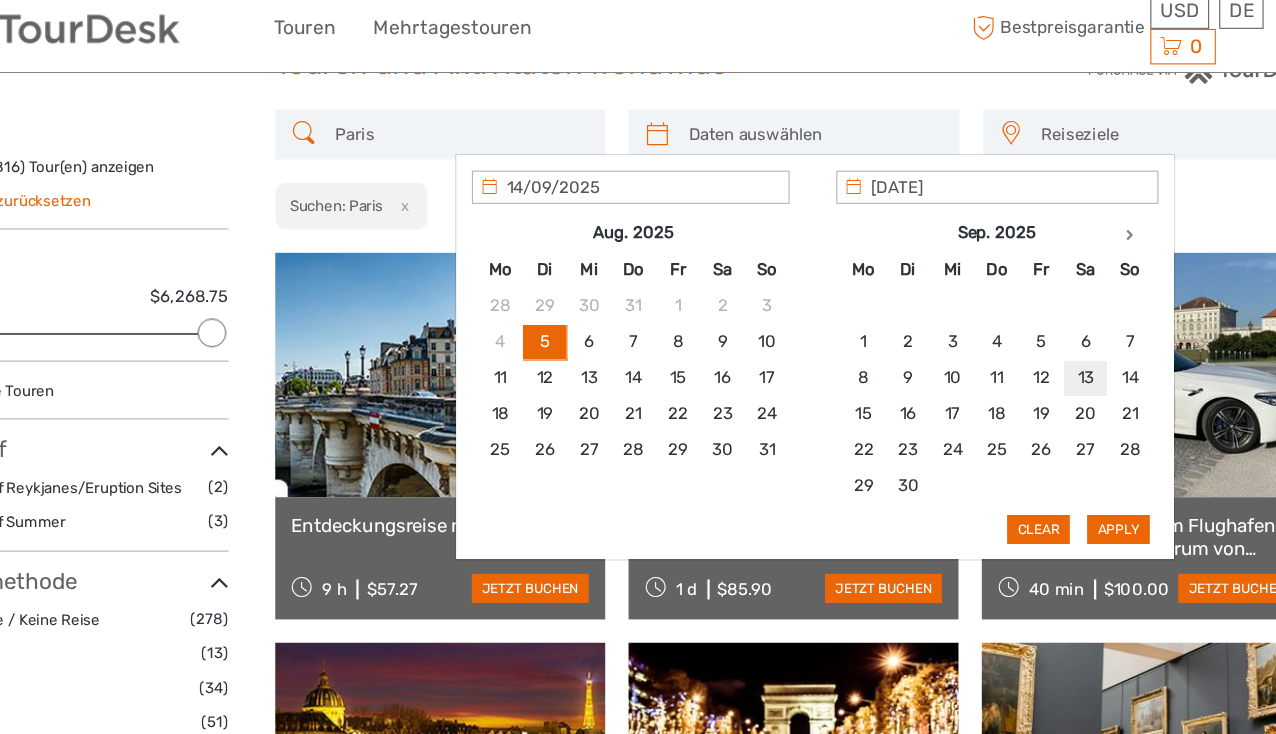 type on "13/09/2025" 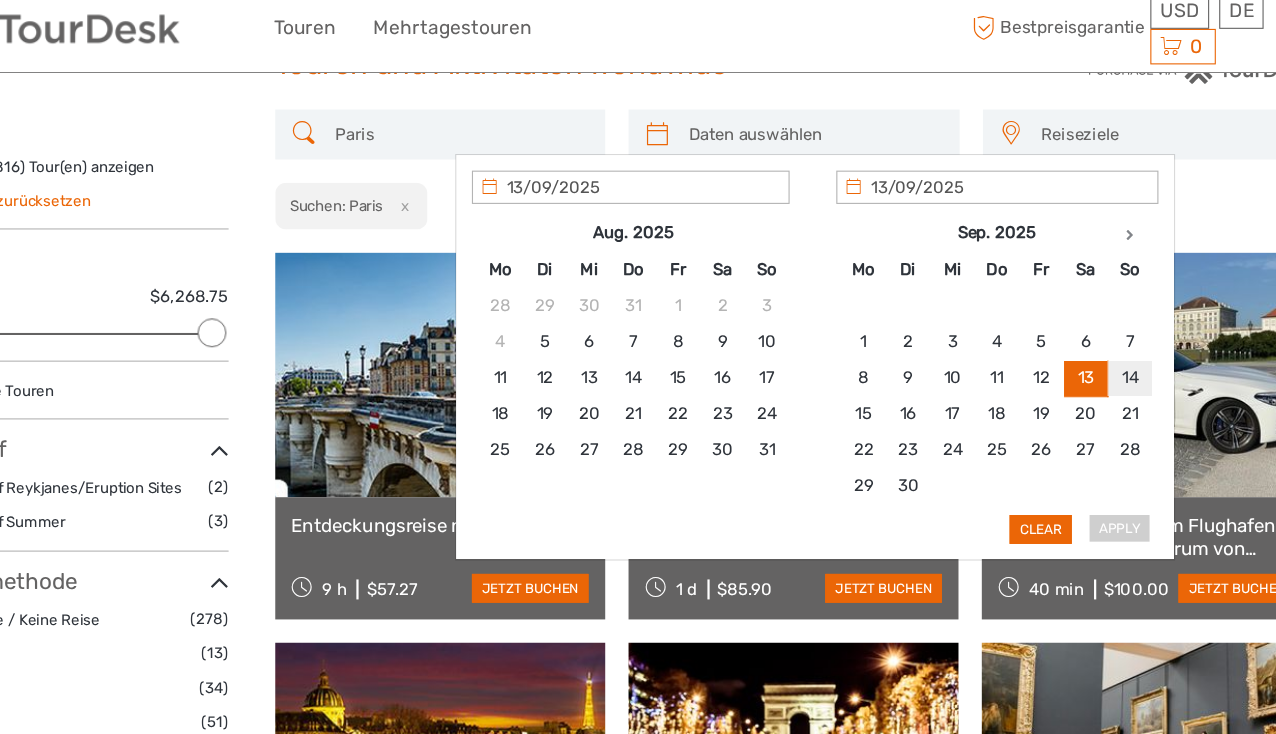 type on "14/09/2025" 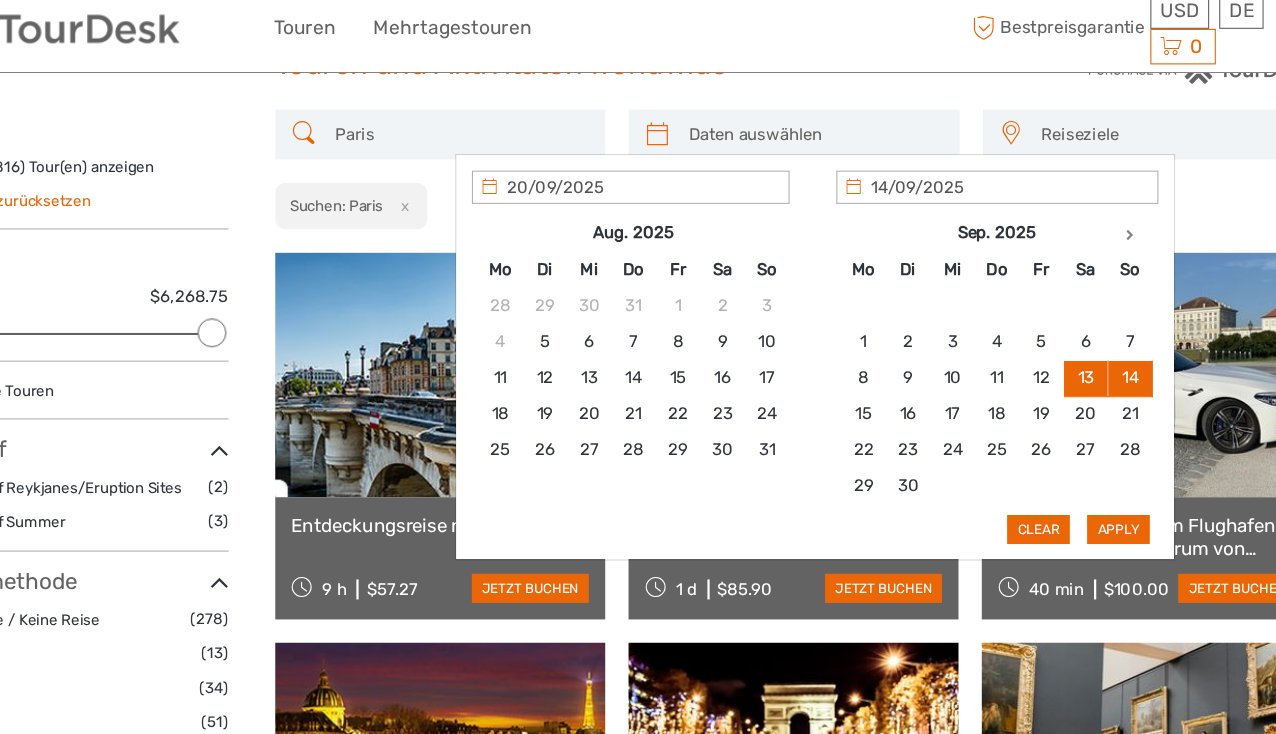 type on "13/09/2025" 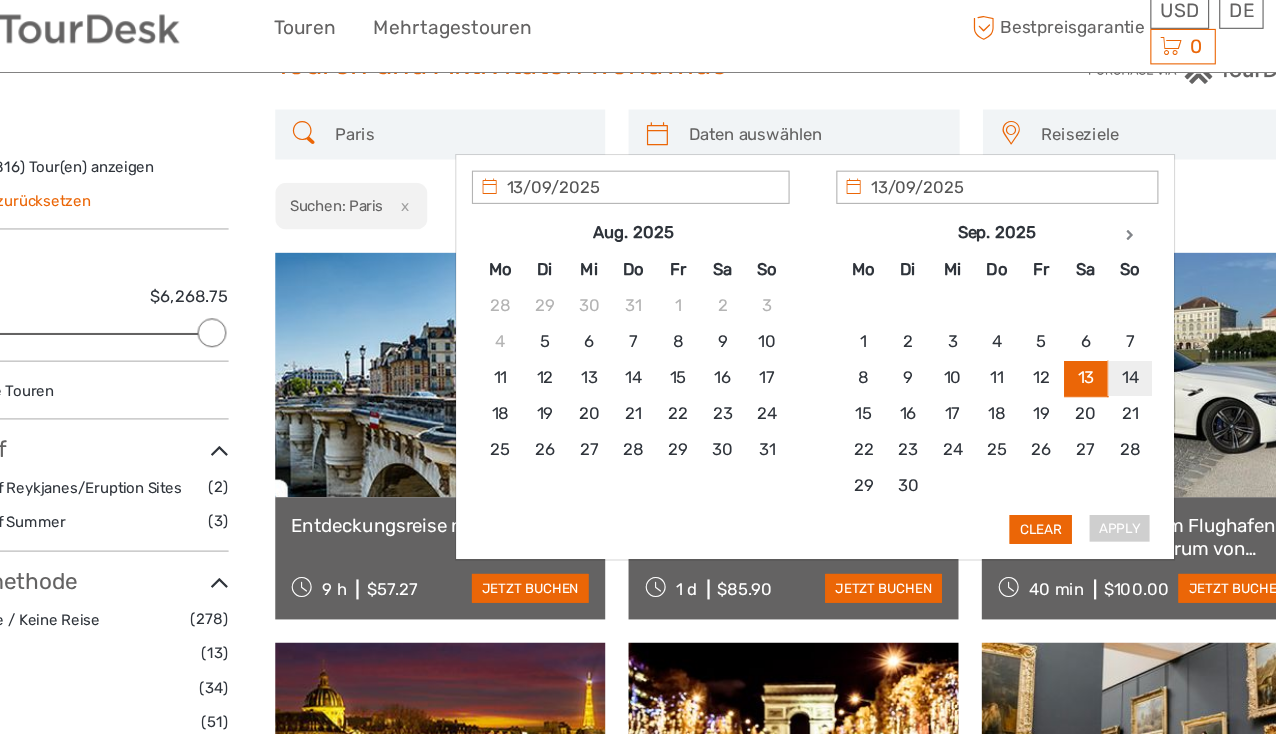 type on "14/09/2025" 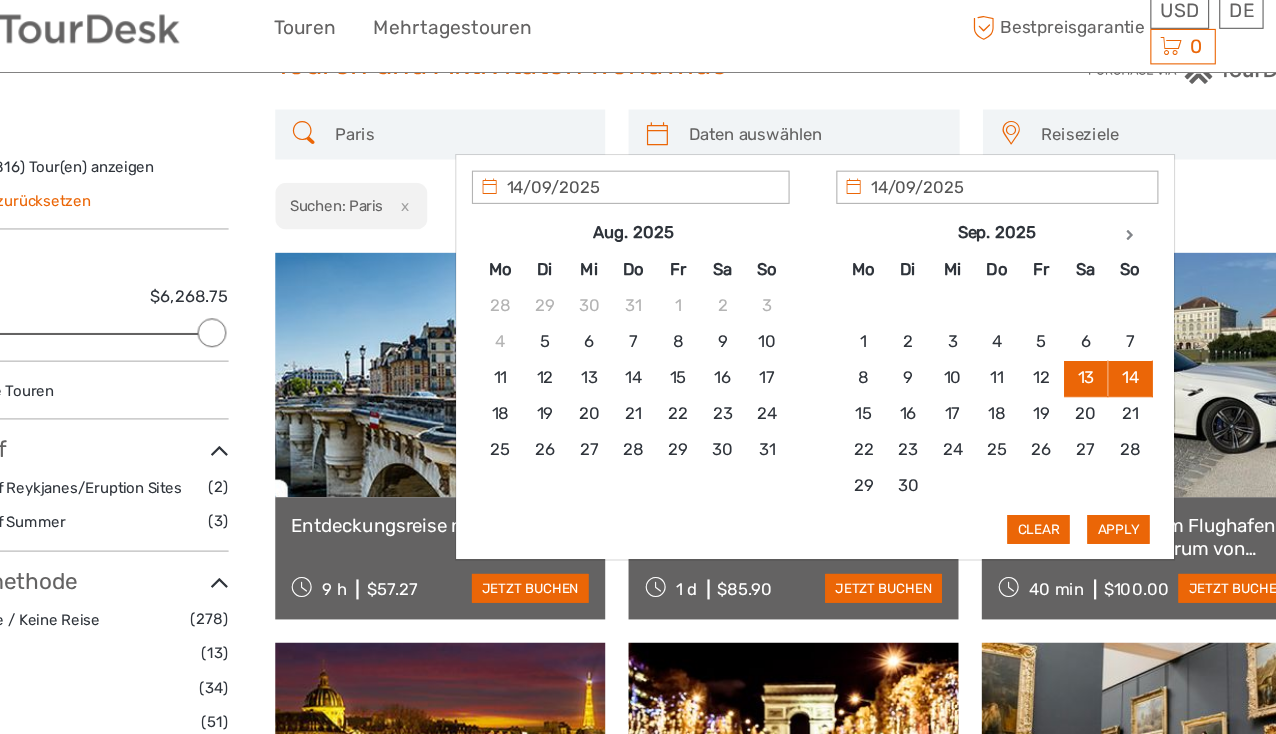 type on "13/09/2025" 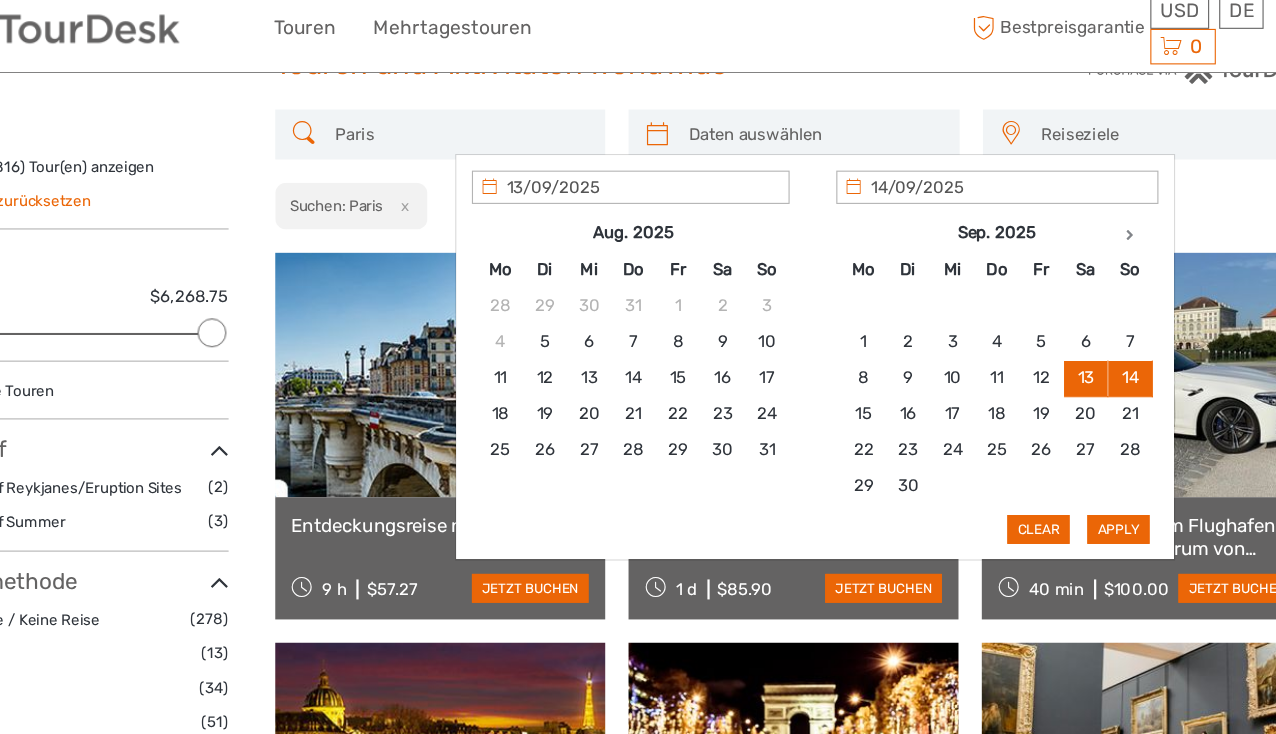 type on "13/09/2025" 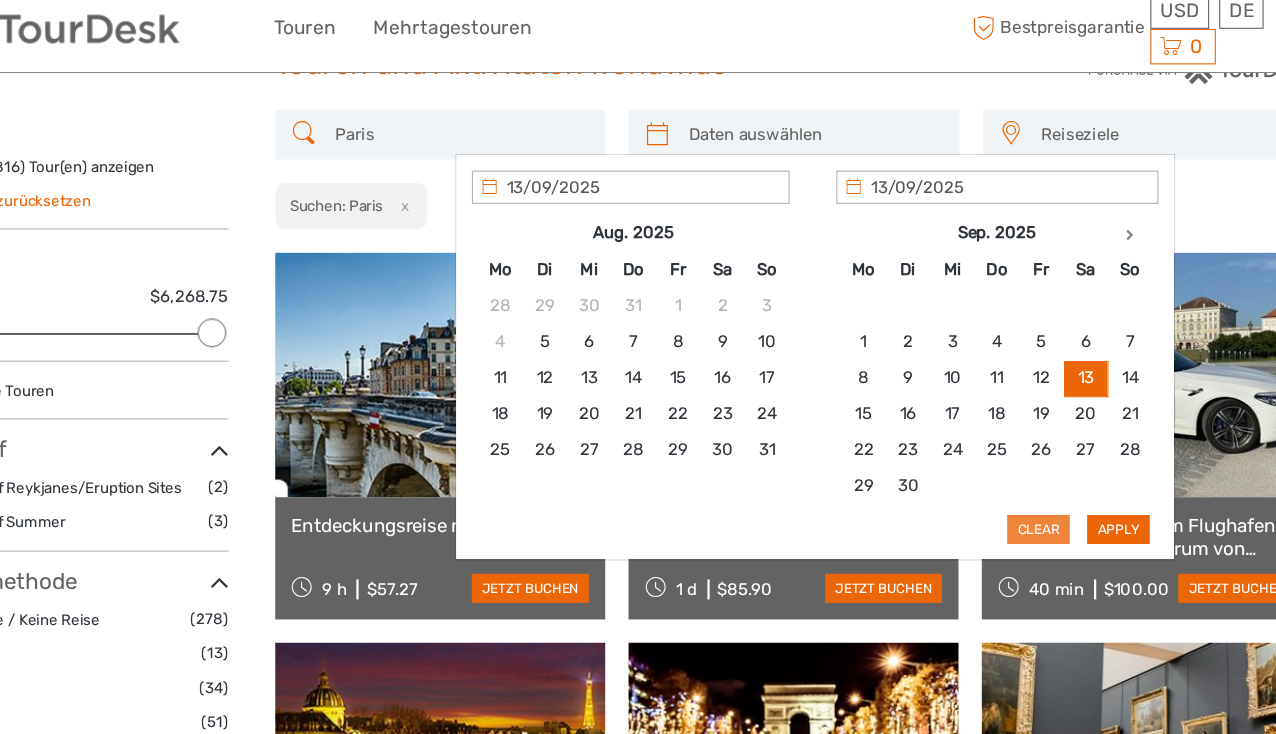 click on "Clear" at bounding box center [1014, 491] 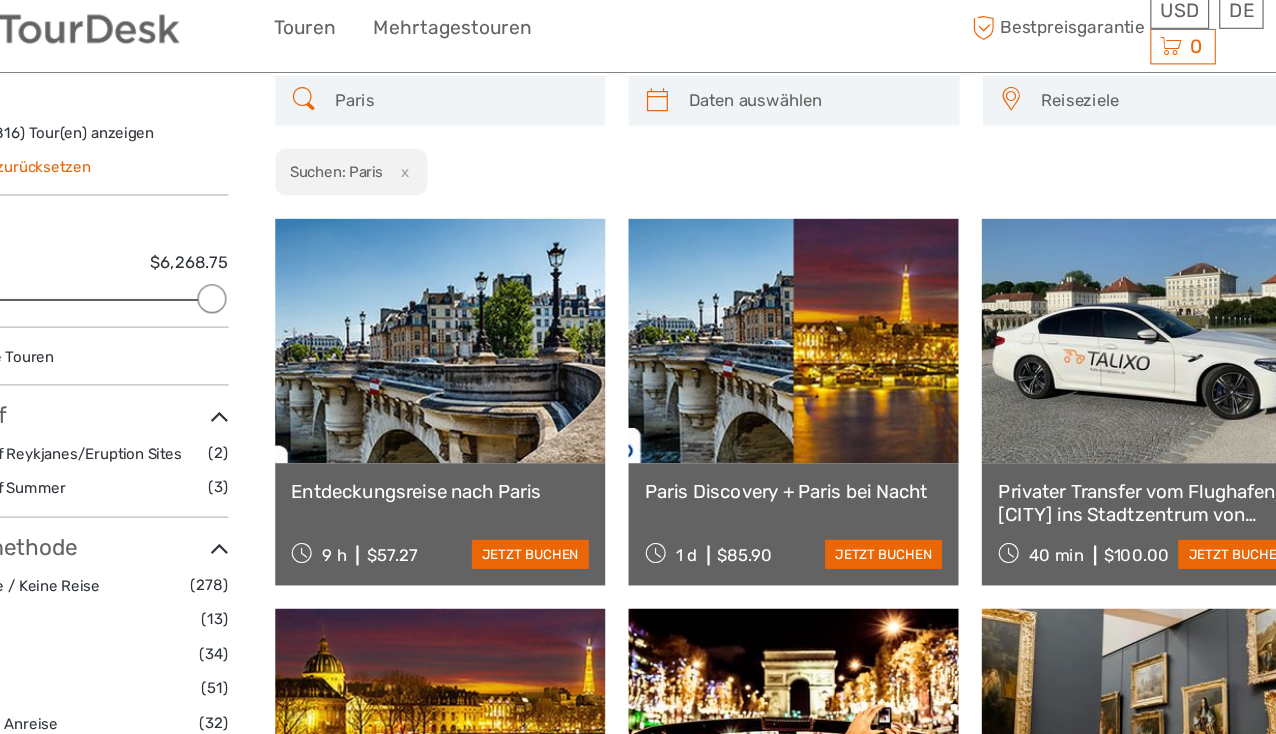 scroll, scrollTop: 113, scrollLeft: 0, axis: vertical 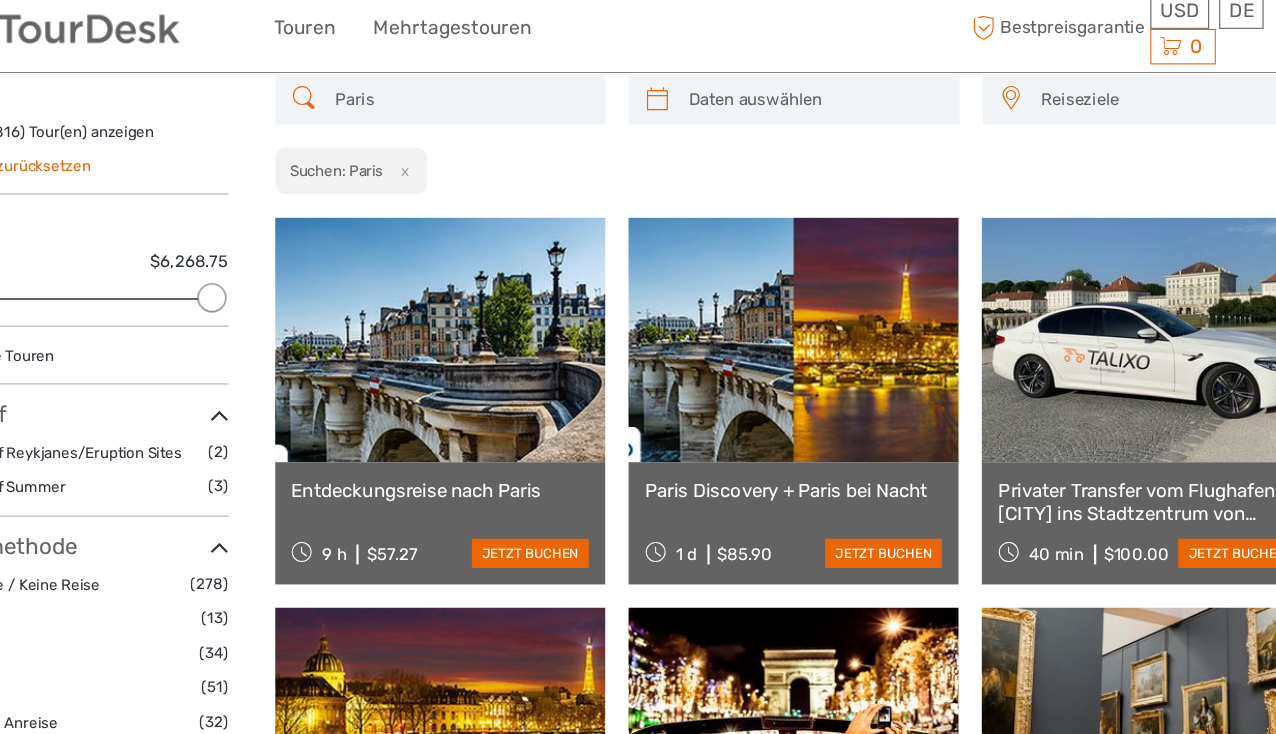type on "[DATE]" 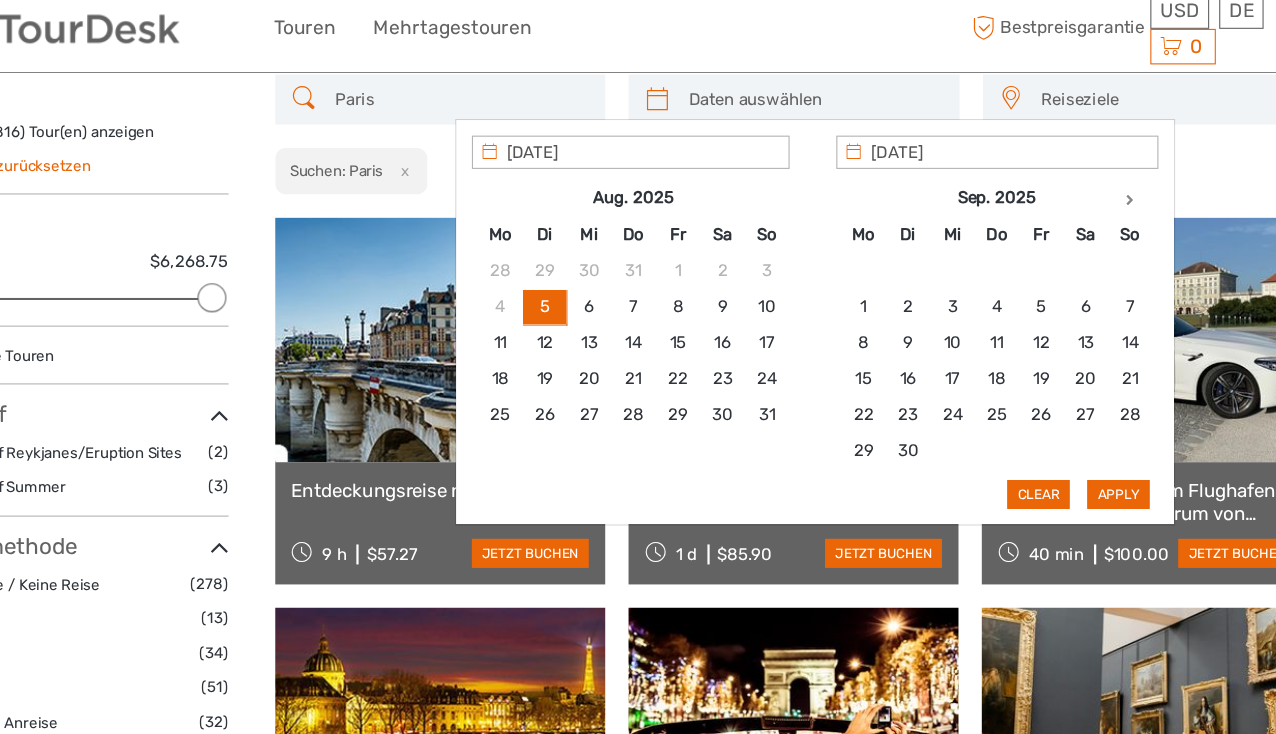 click at bounding box center [812, 103] 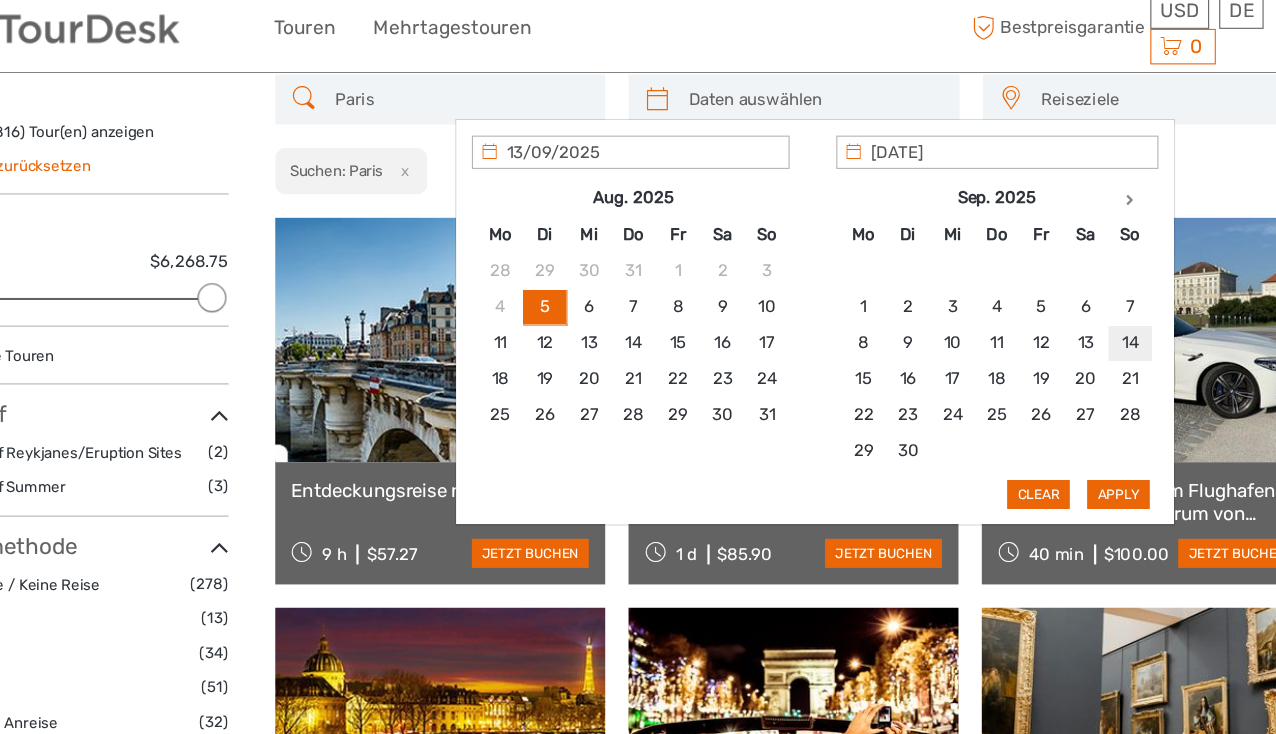 type on "14/09/2025" 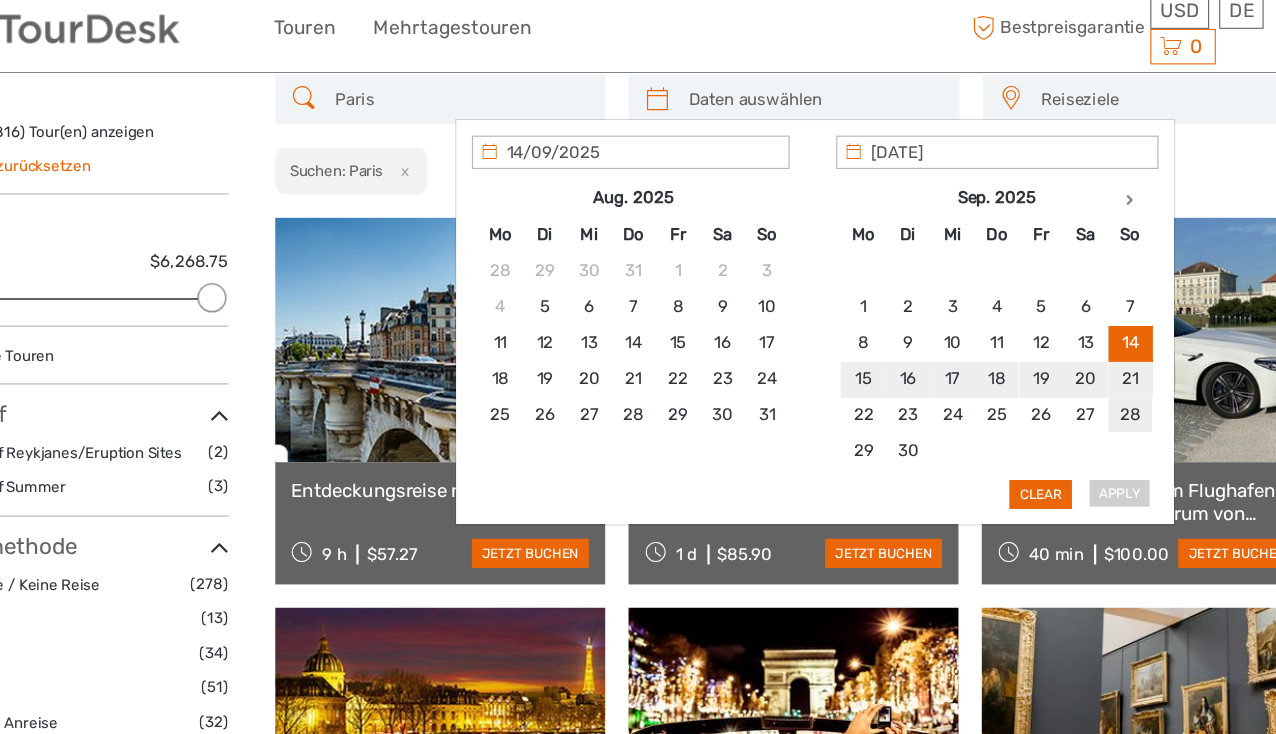 type on "[DATE]" 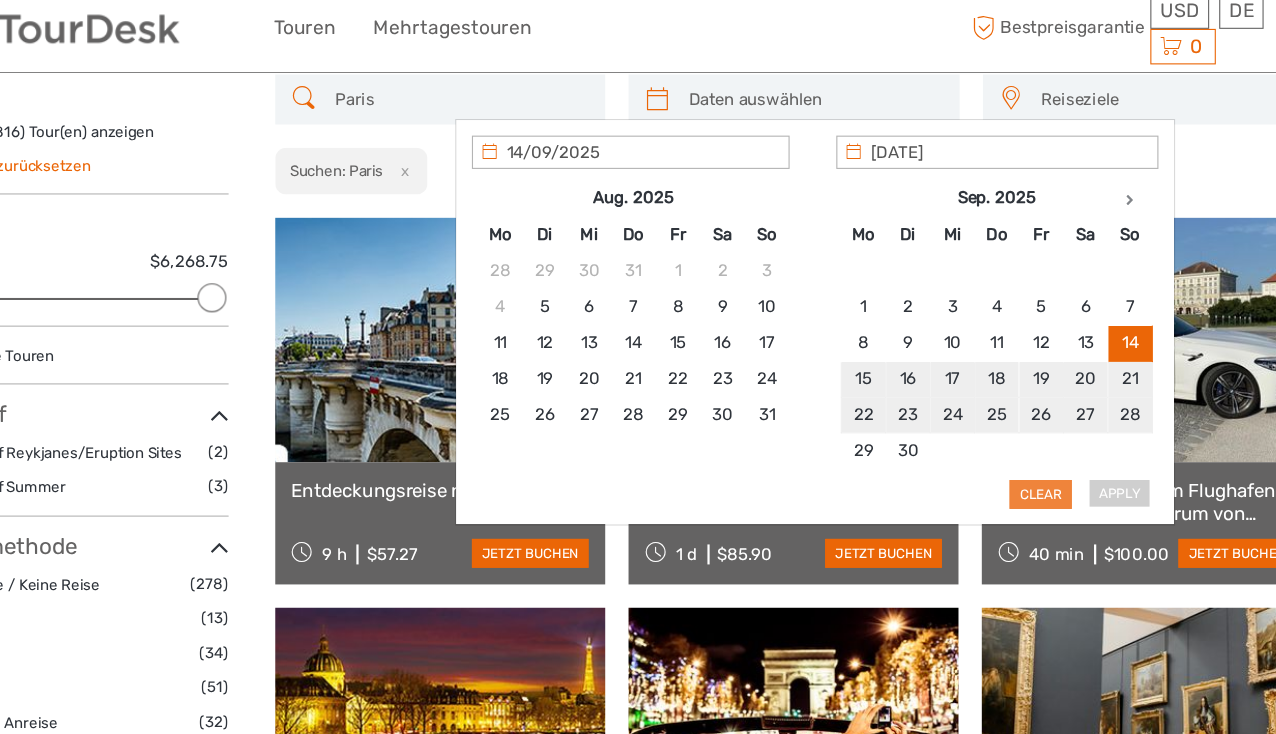 click on "Clear" at bounding box center [1016, 459] 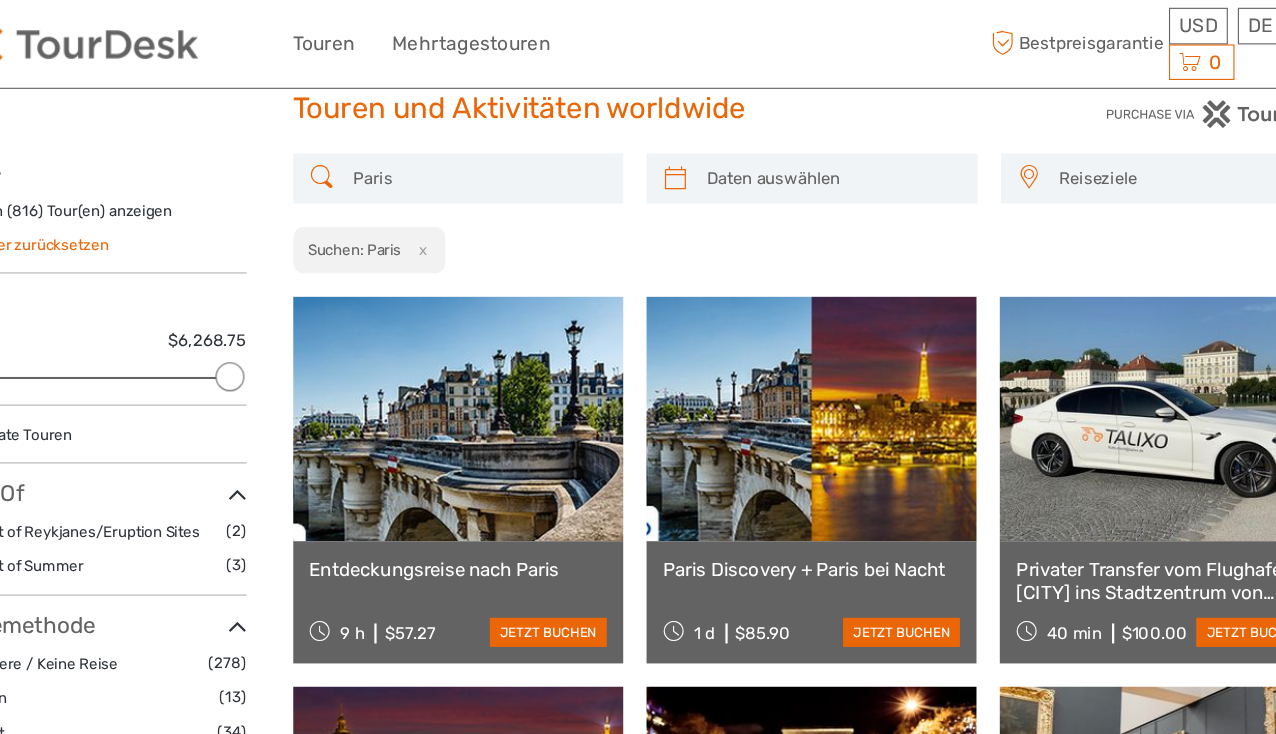 scroll, scrollTop: 0, scrollLeft: 0, axis: both 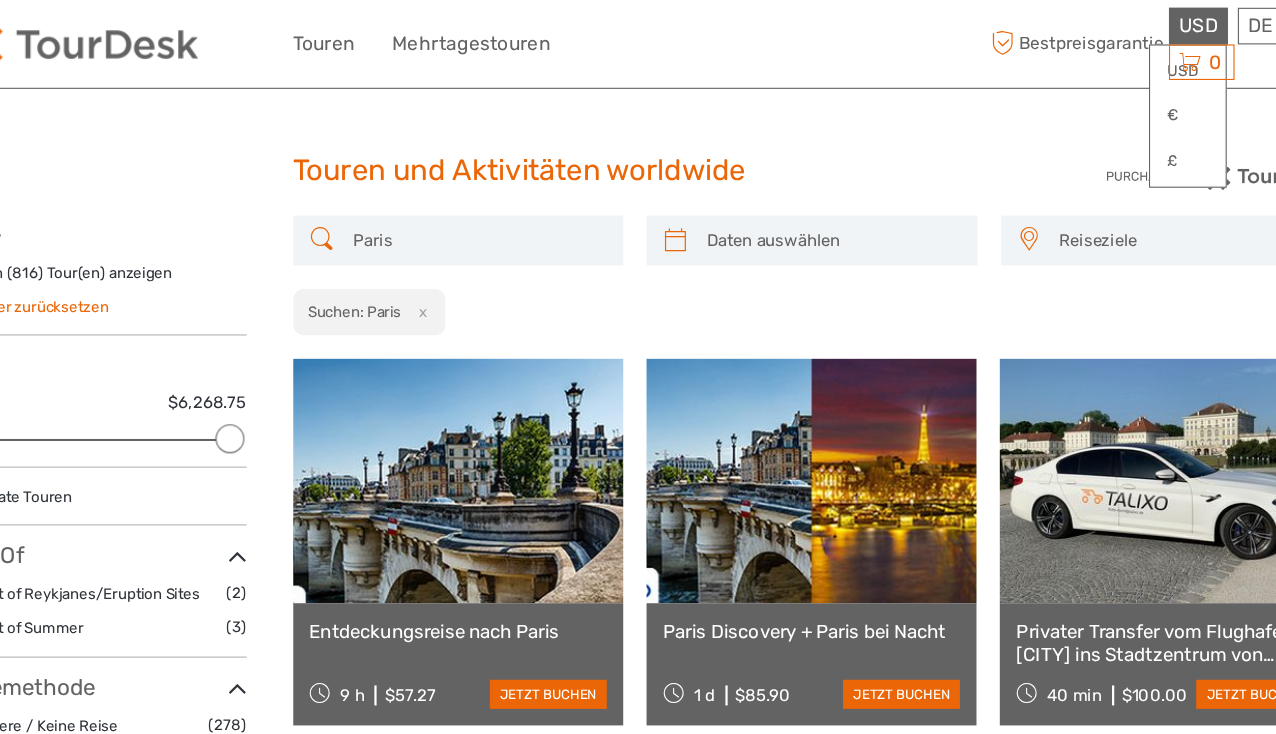click on "USD" at bounding box center (1141, 23) 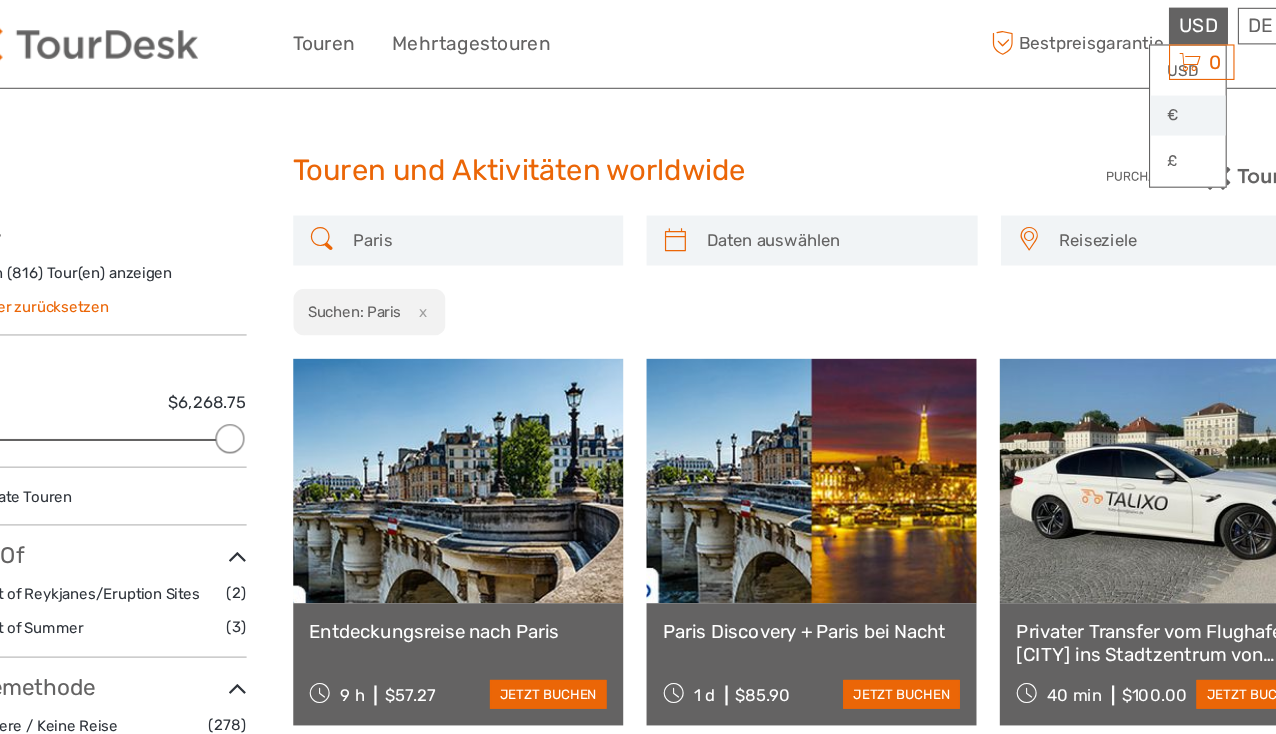 click on "€" at bounding box center [1132, 104] 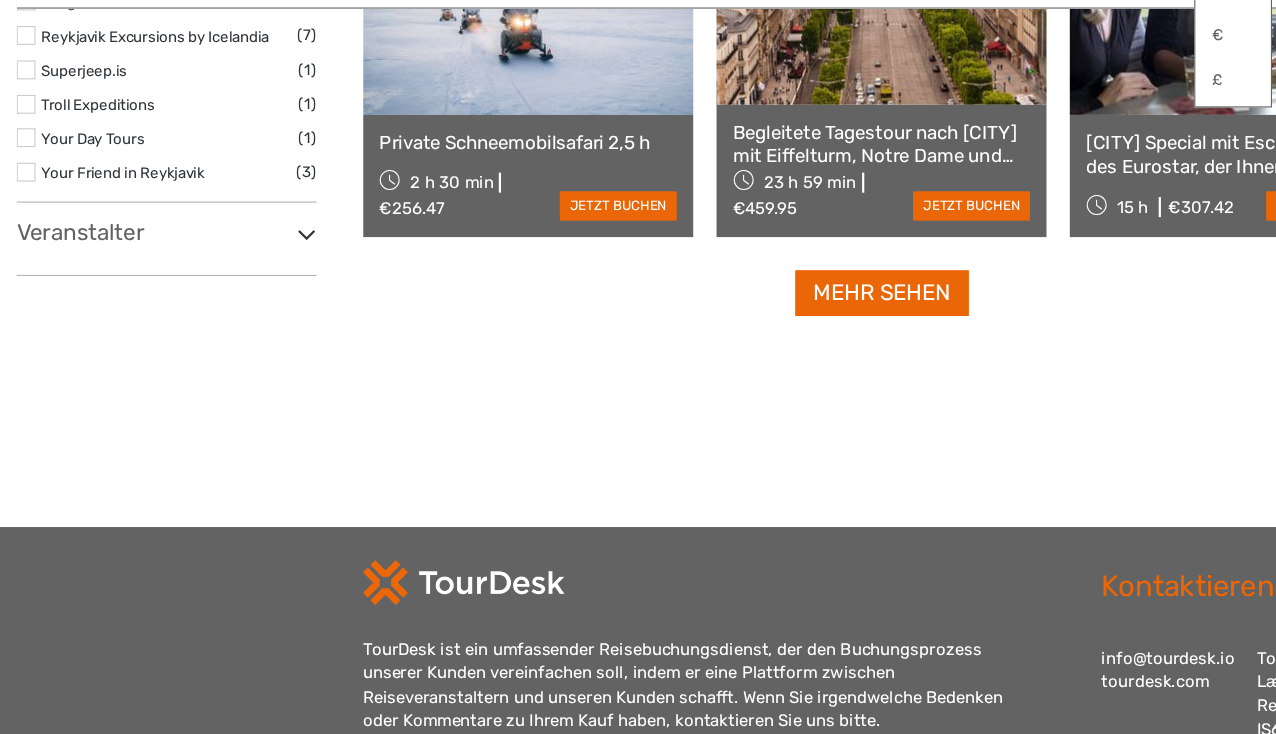 scroll, scrollTop: 113, scrollLeft: 0, axis: vertical 